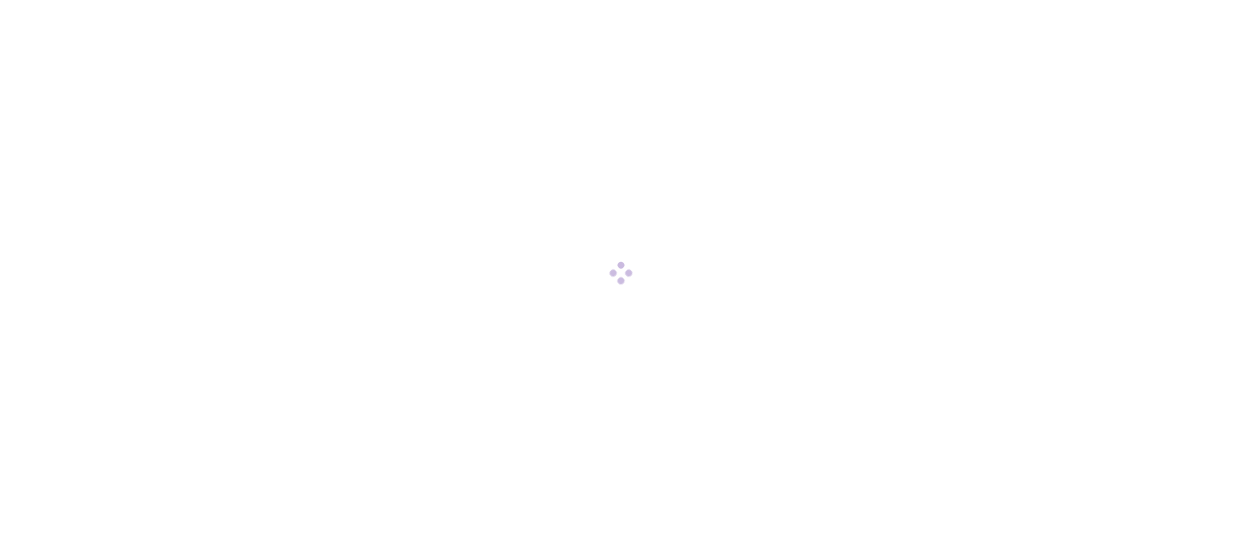 scroll, scrollTop: 0, scrollLeft: 0, axis: both 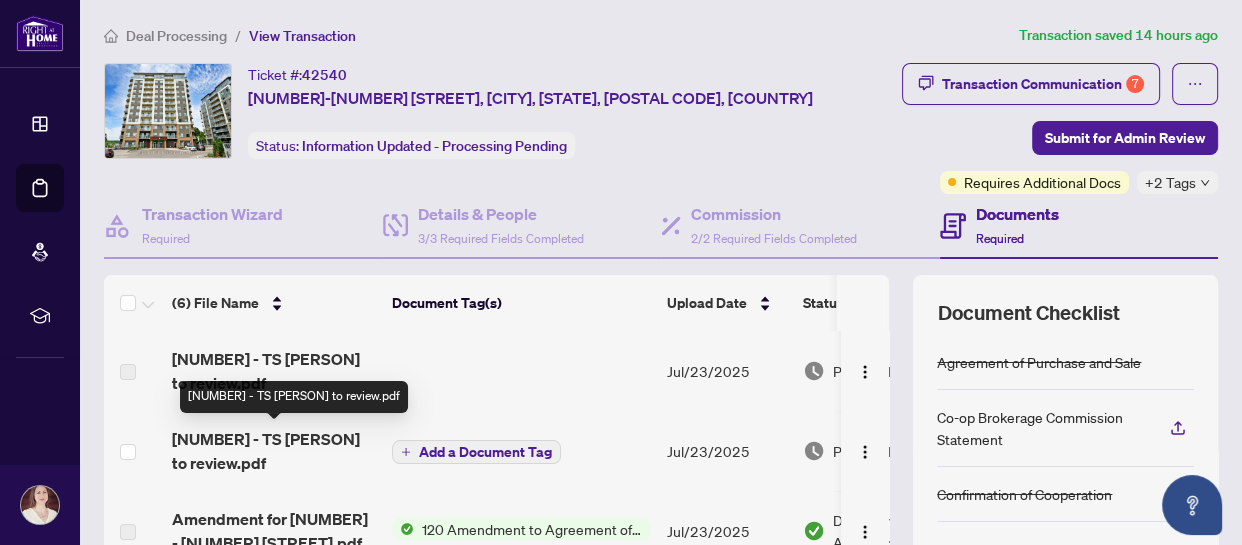 click on "[NUMBER] - TS [PERSON] to review.pdf" at bounding box center [274, 451] 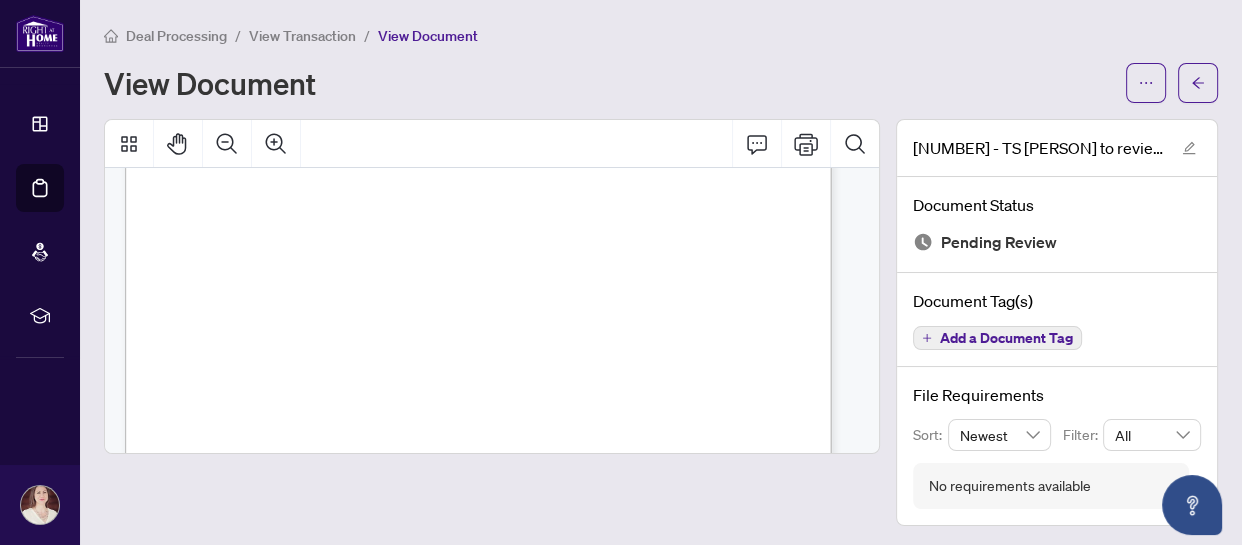 scroll, scrollTop: 181, scrollLeft: 0, axis: vertical 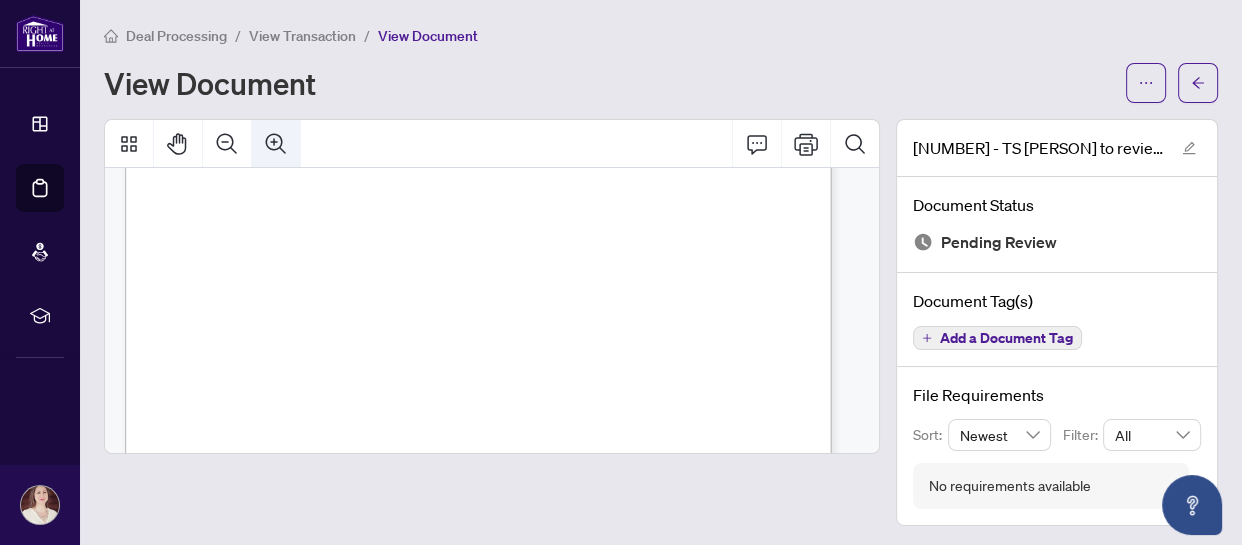 click 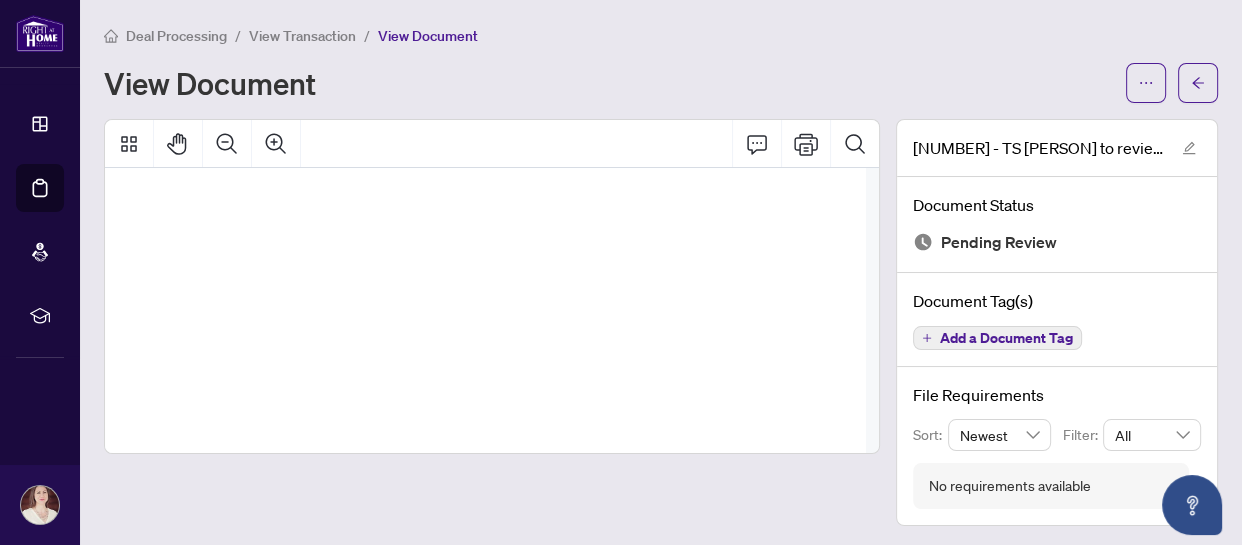 scroll, scrollTop: 410, scrollLeft: 88, axis: both 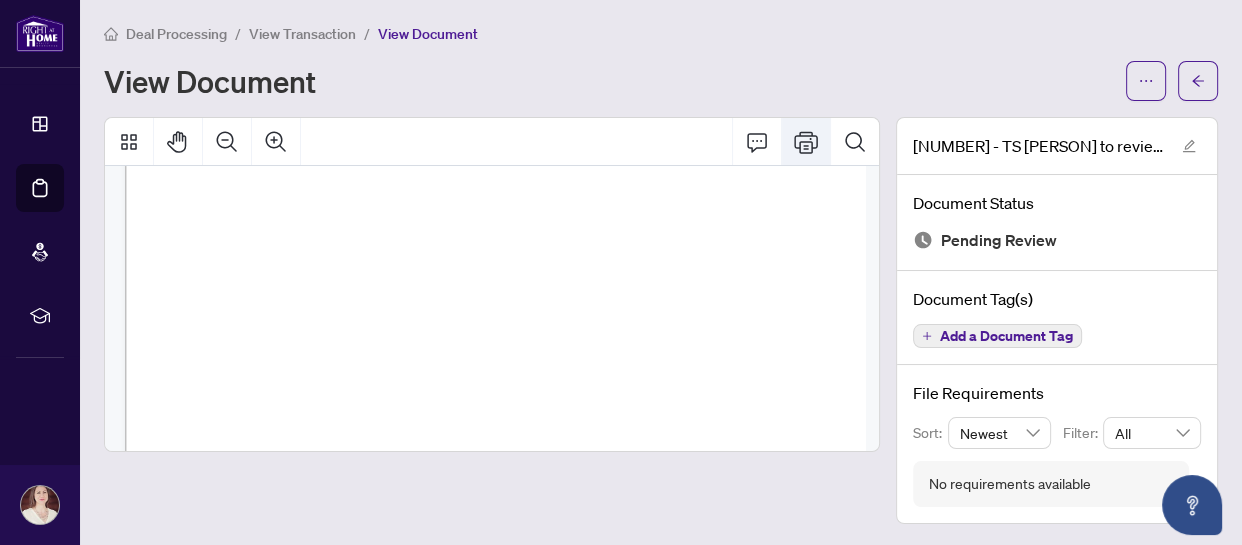click 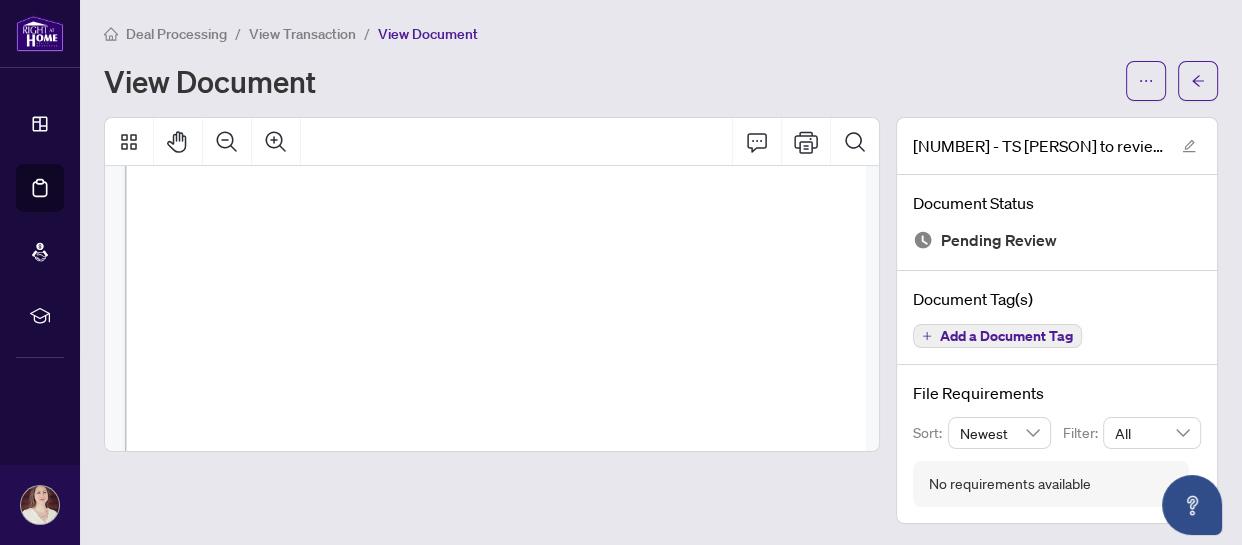 scroll, scrollTop: 0, scrollLeft: 0, axis: both 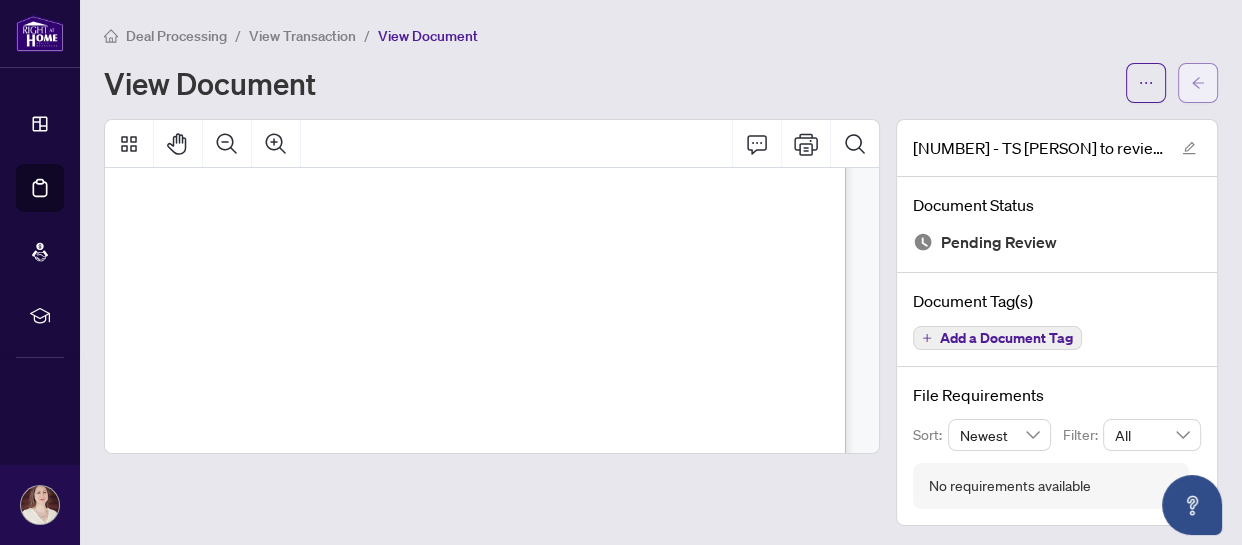 click 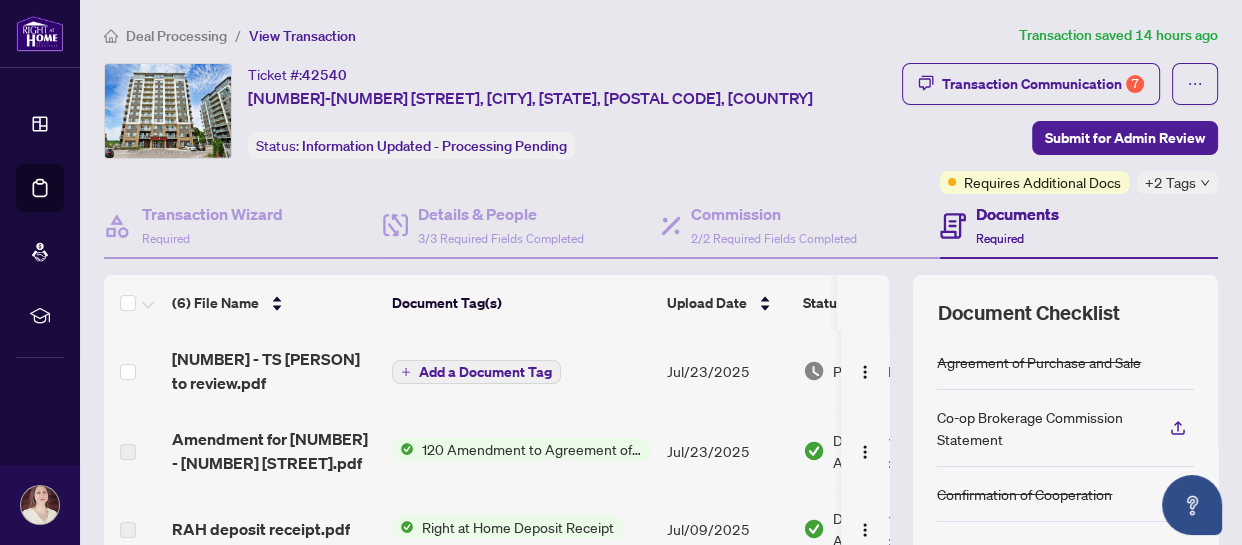 scroll, scrollTop: 188, scrollLeft: 0, axis: vertical 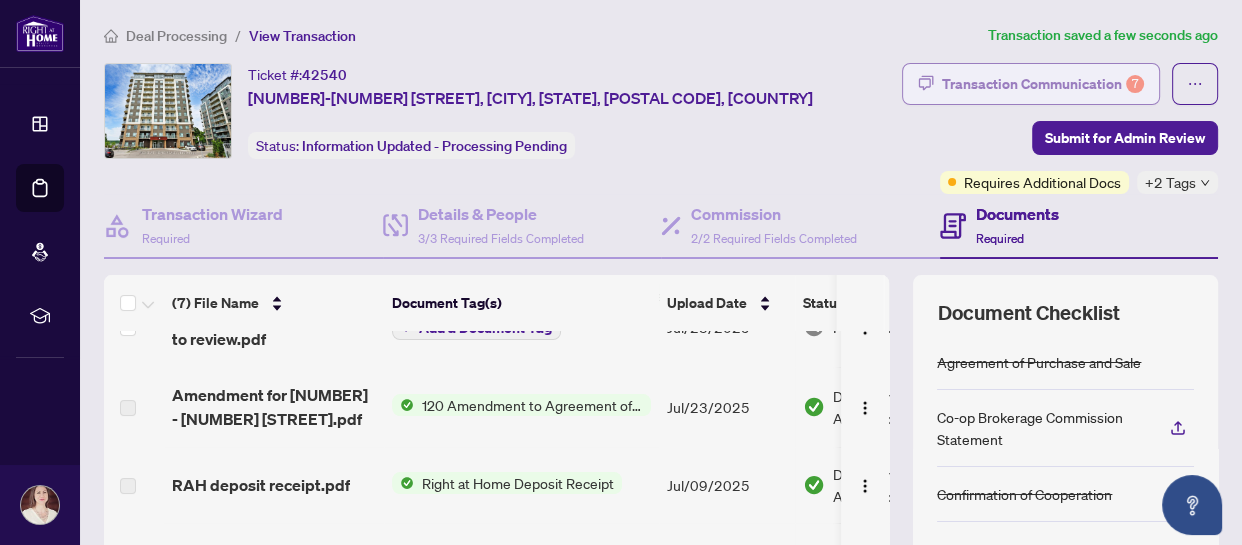 click on "Transaction Communication 7" at bounding box center [1043, 84] 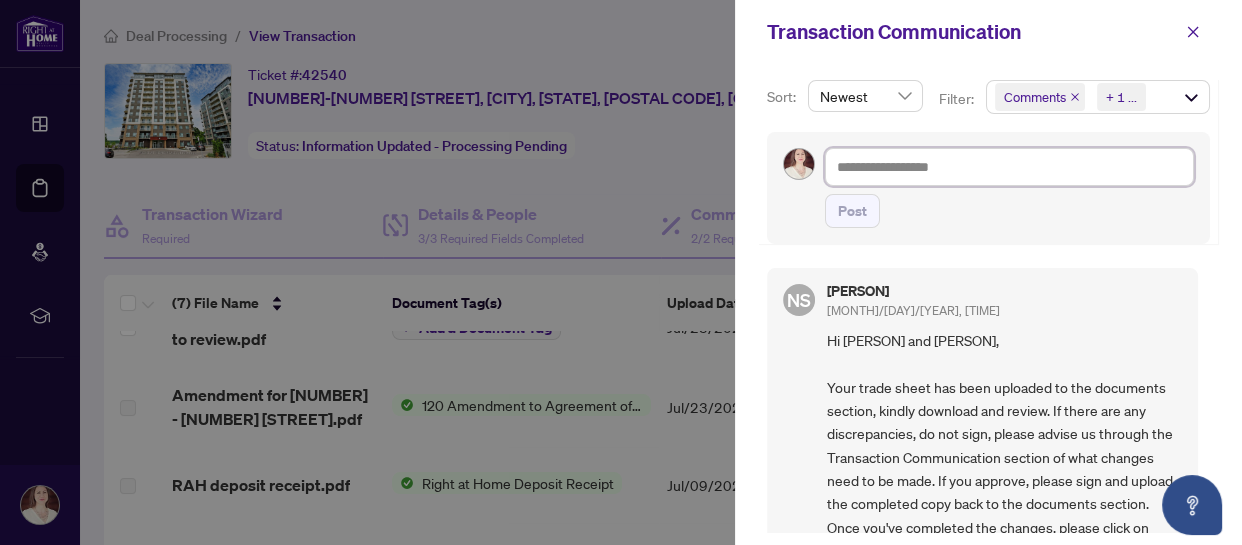 click at bounding box center (1009, 167) 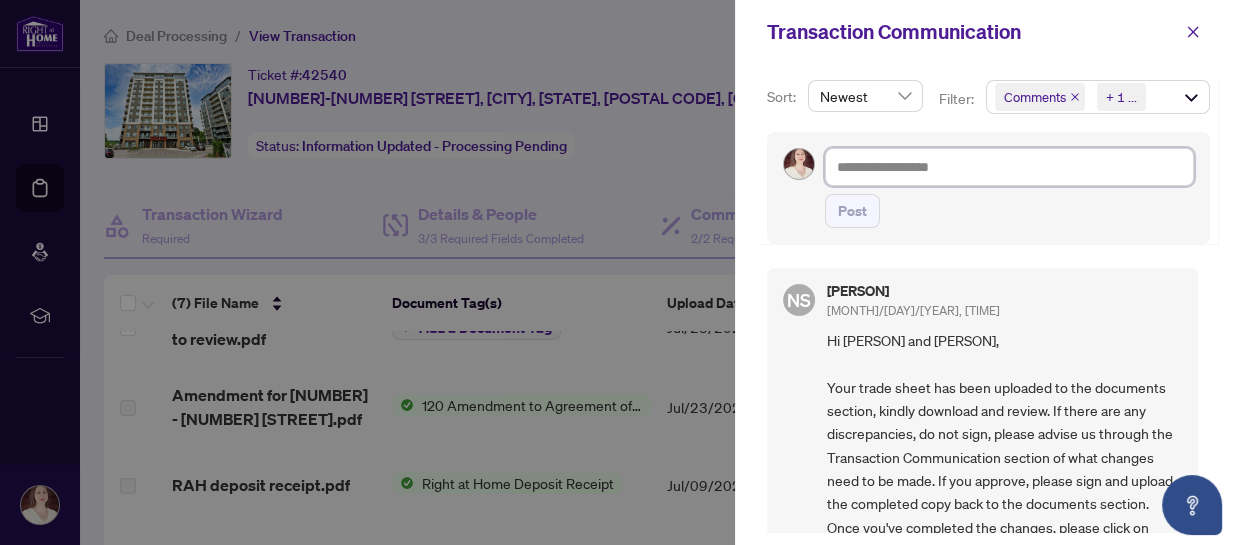 type on "*" 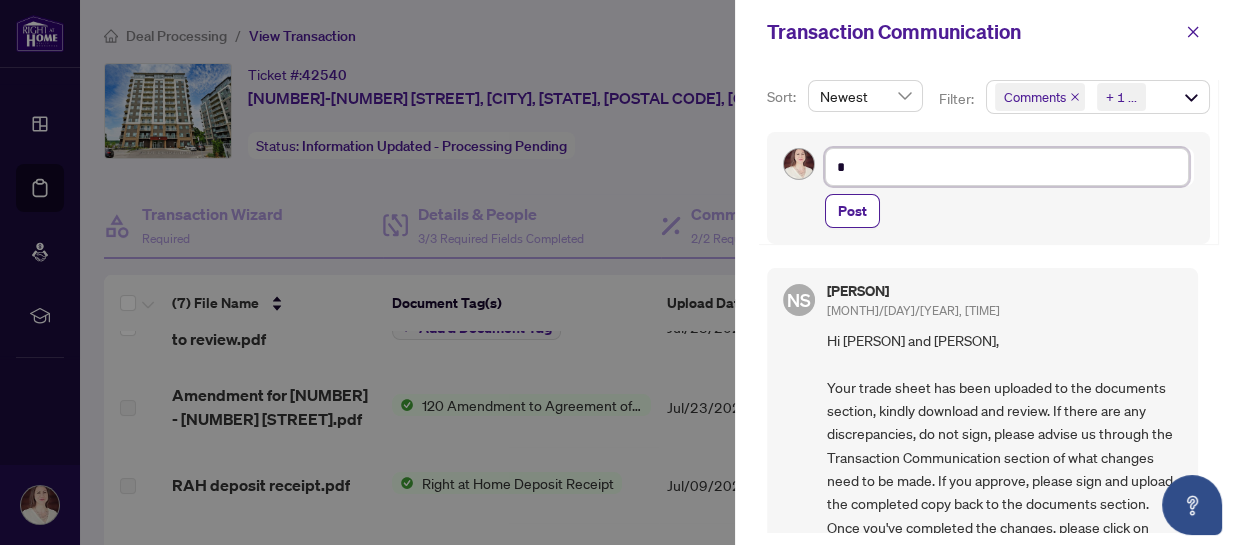 type on "*" 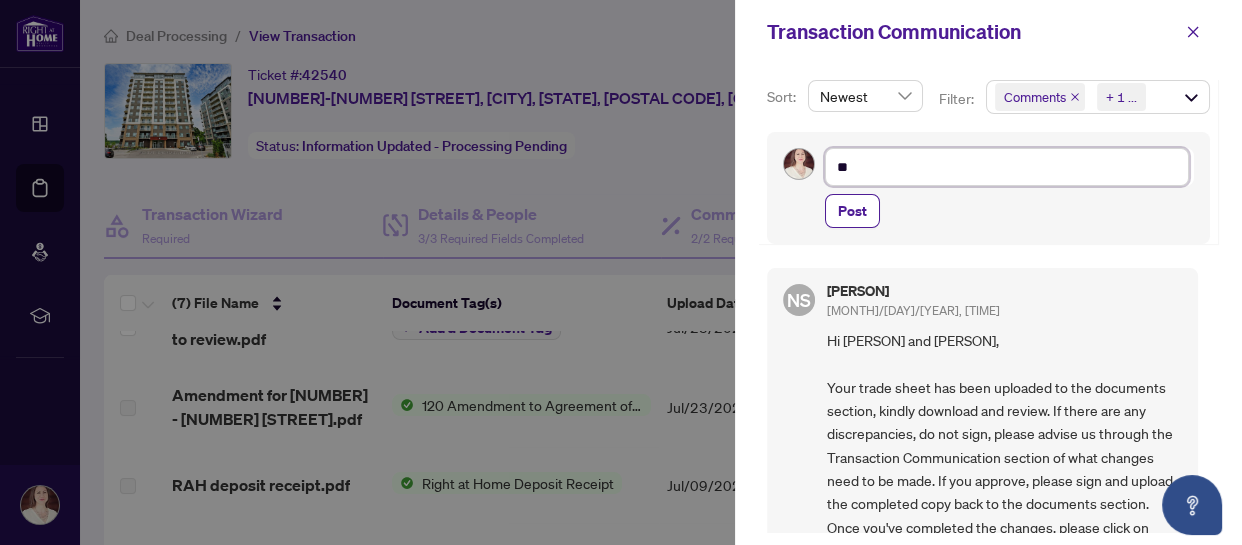 type on "***" 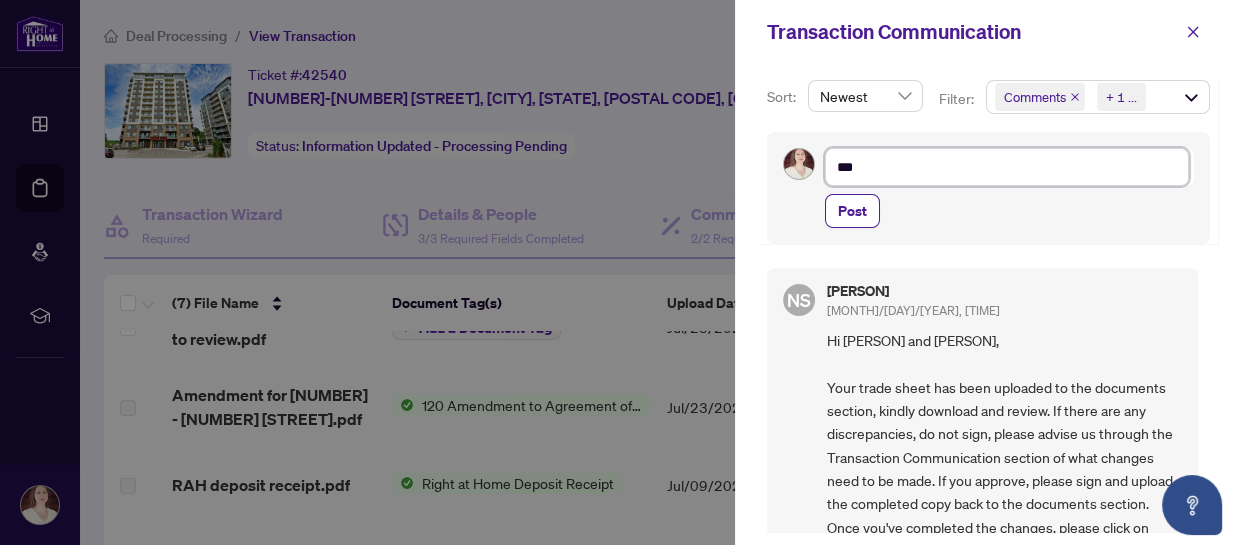 type on "****" 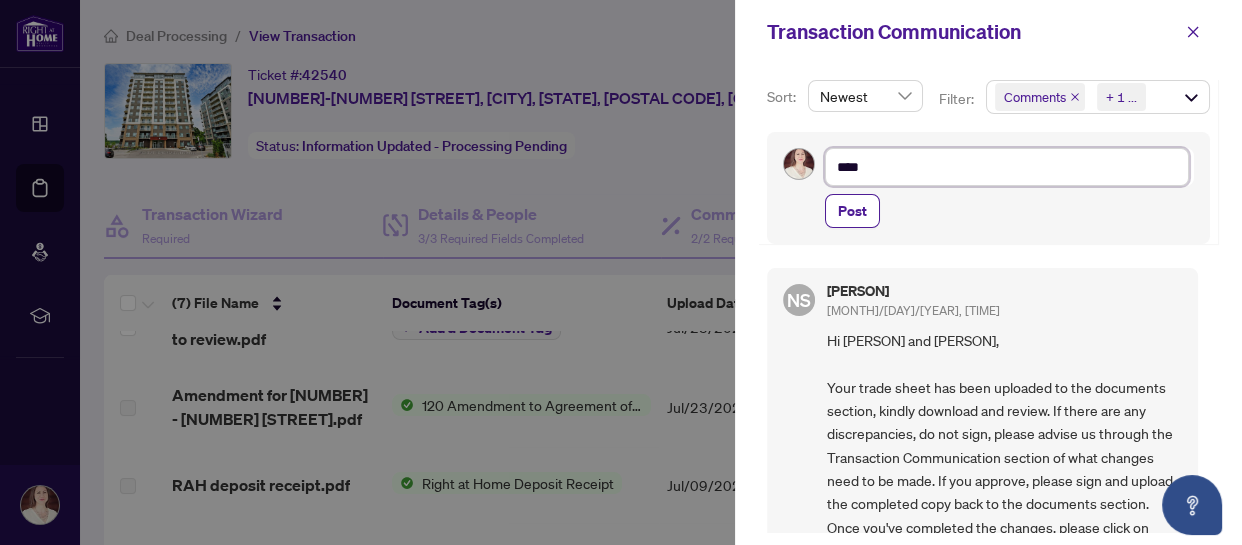 type on "*****" 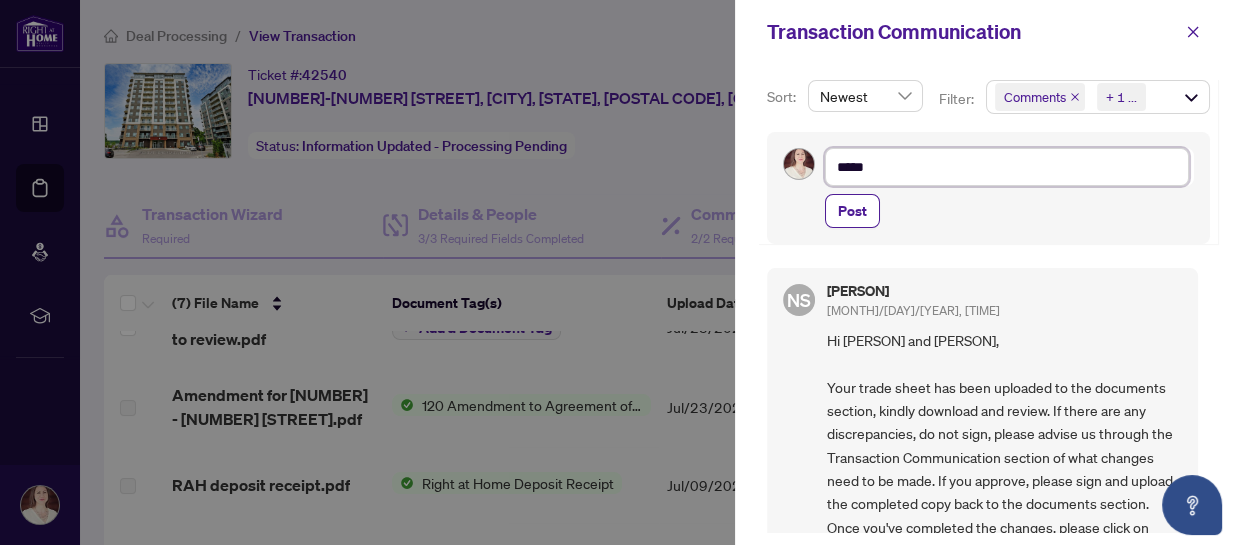 type on "******" 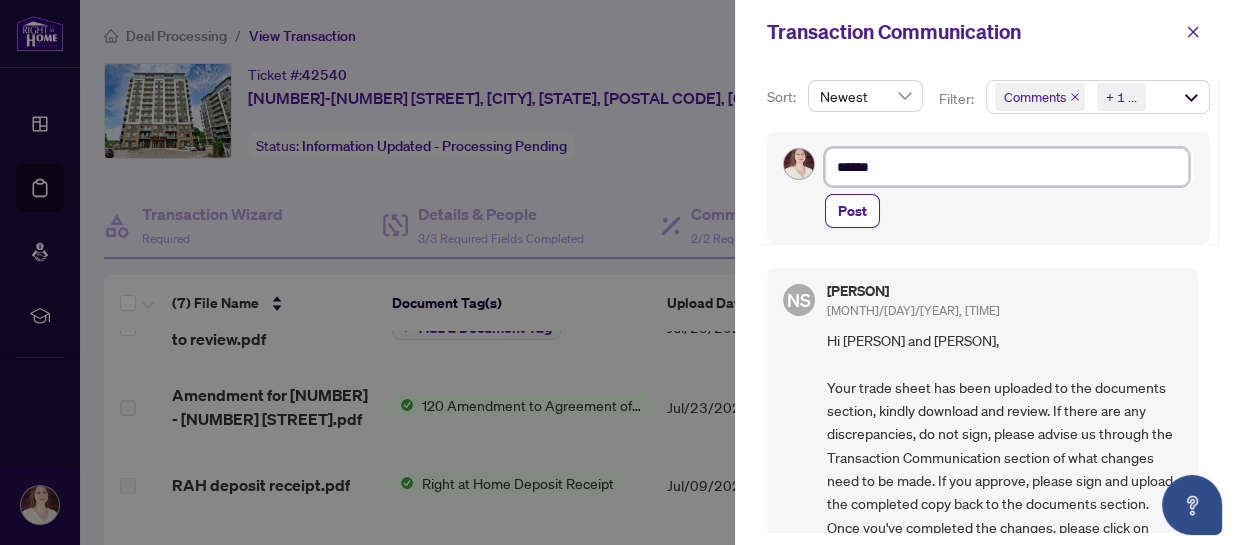 type on "******" 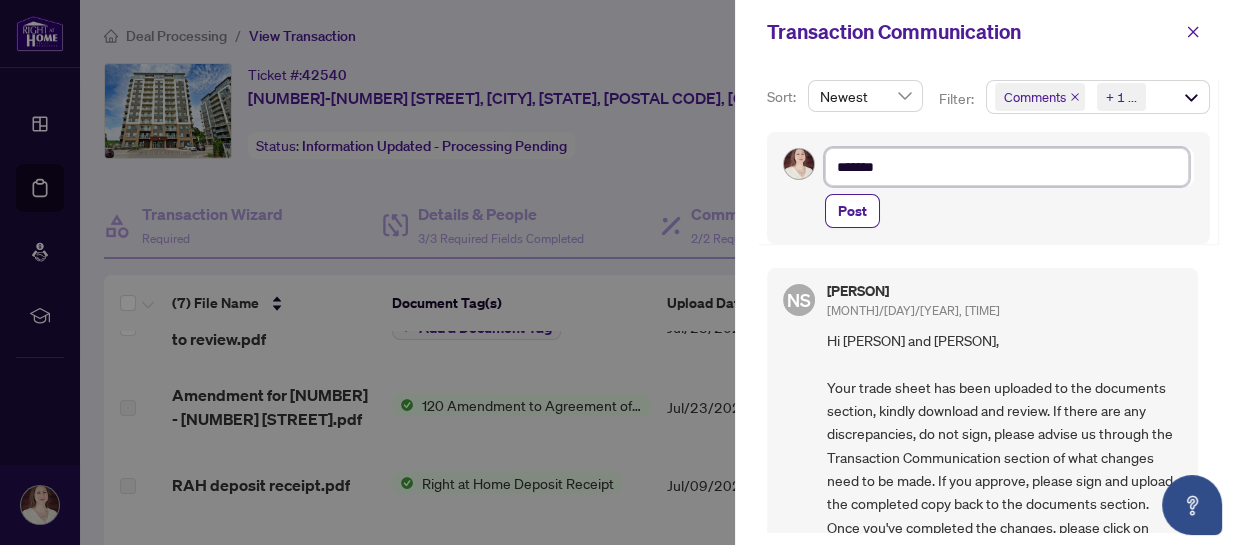 type on "********" 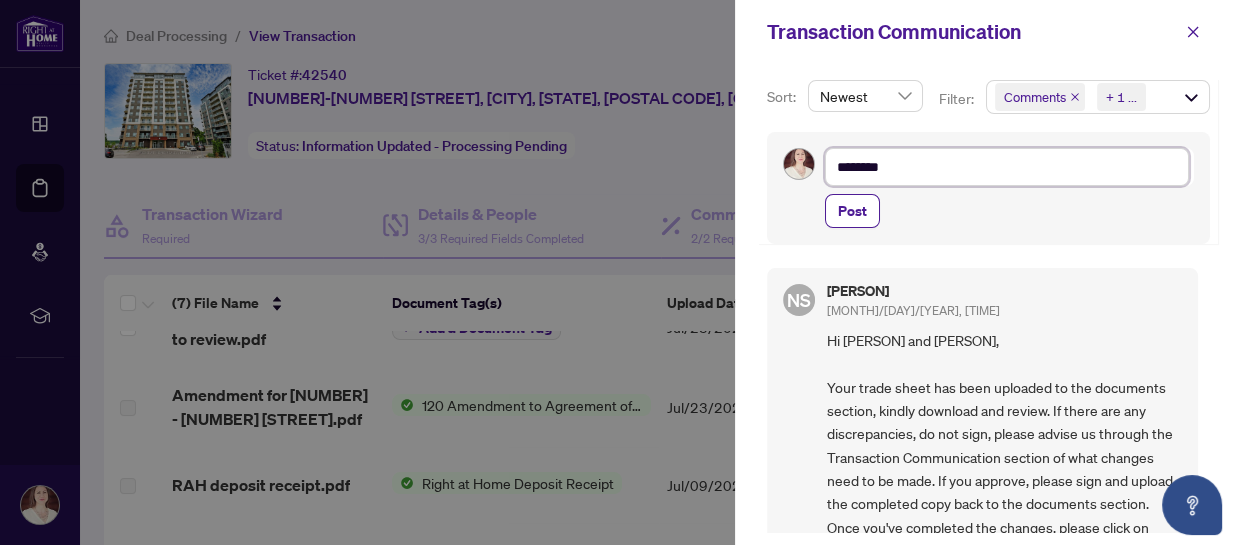 type on "*********" 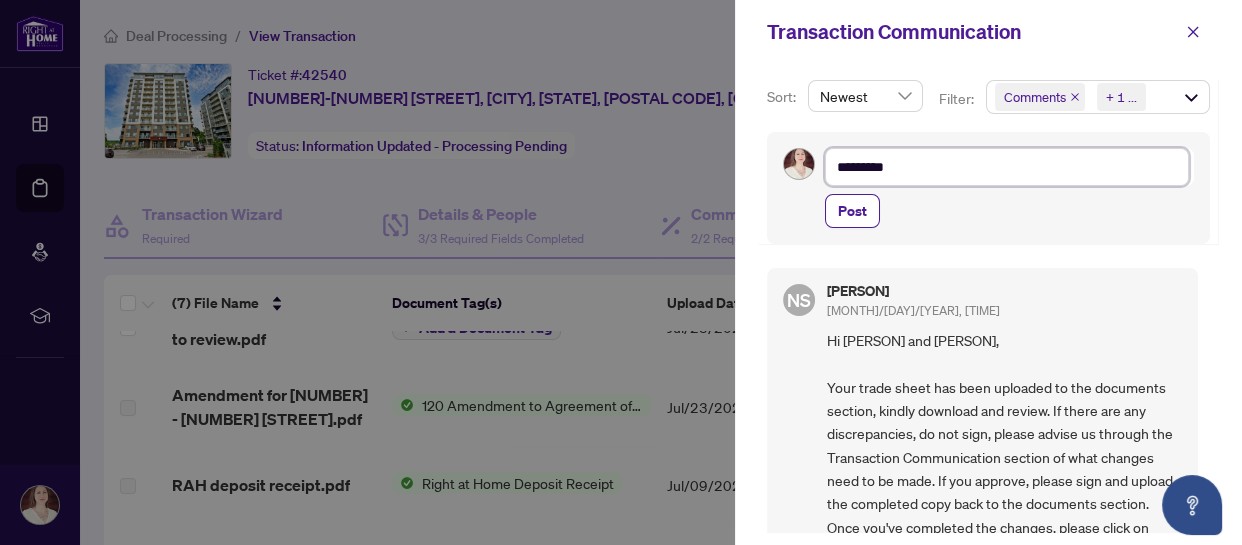 type on "**********" 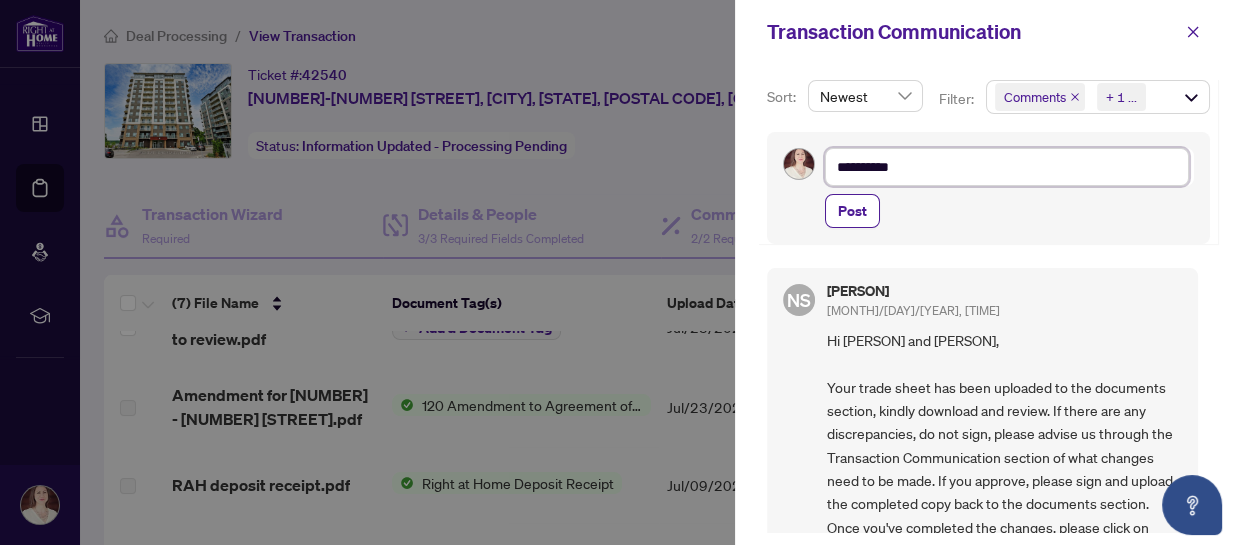 type on "**********" 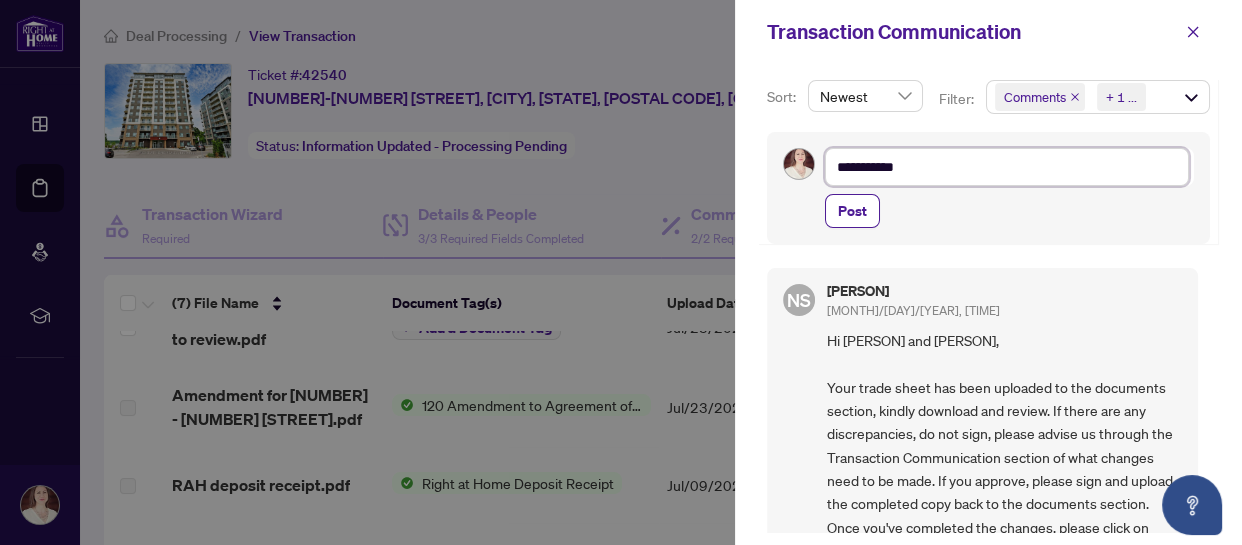 type on "**********" 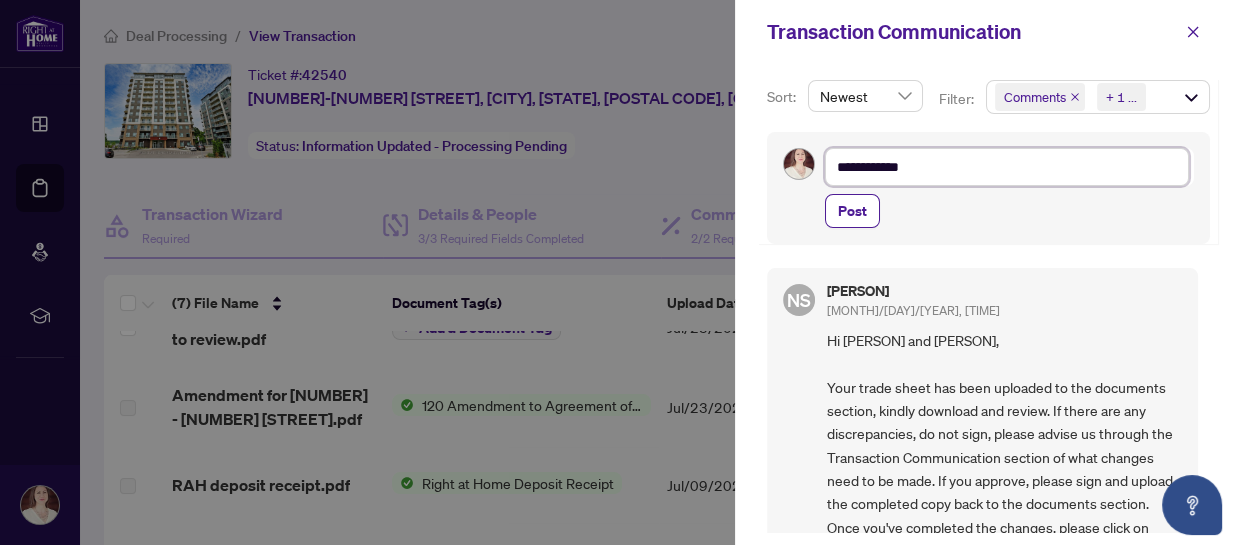 type on "**********" 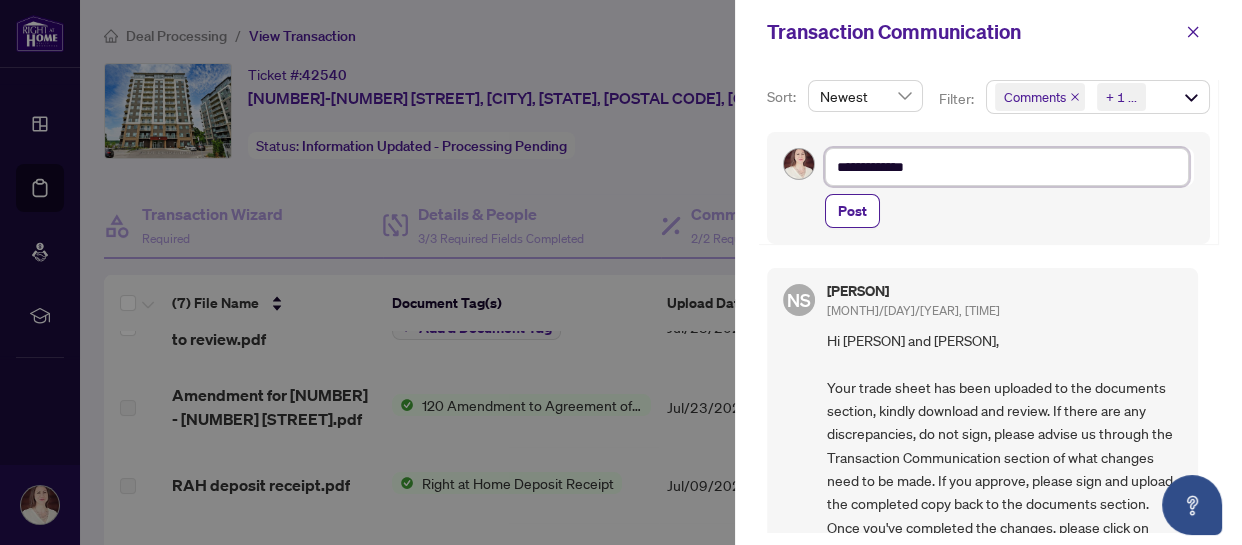 type on "**********" 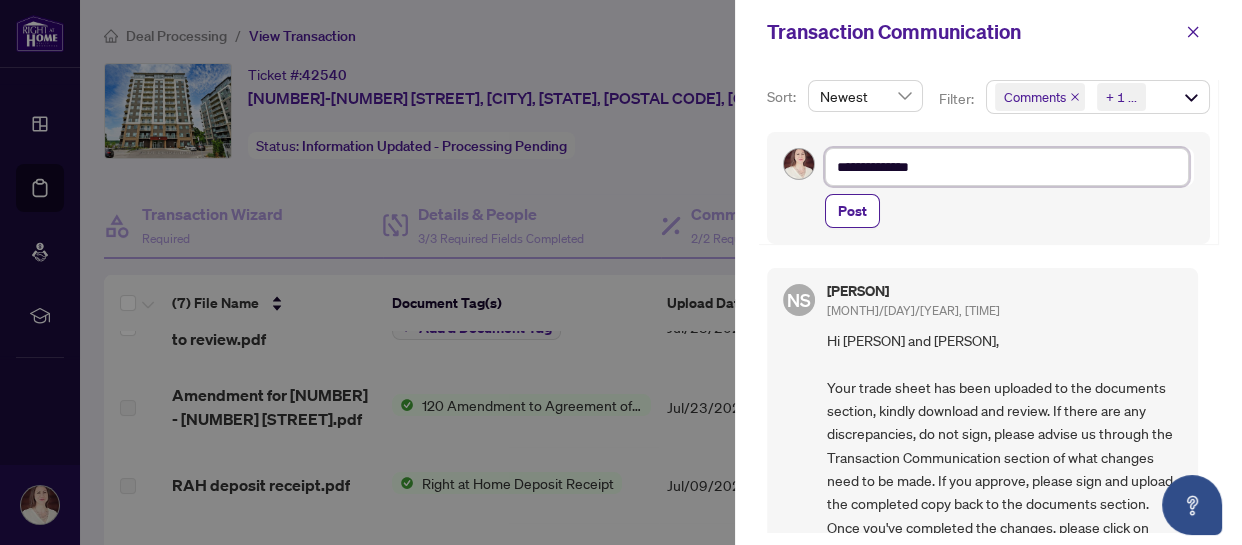 type on "**********" 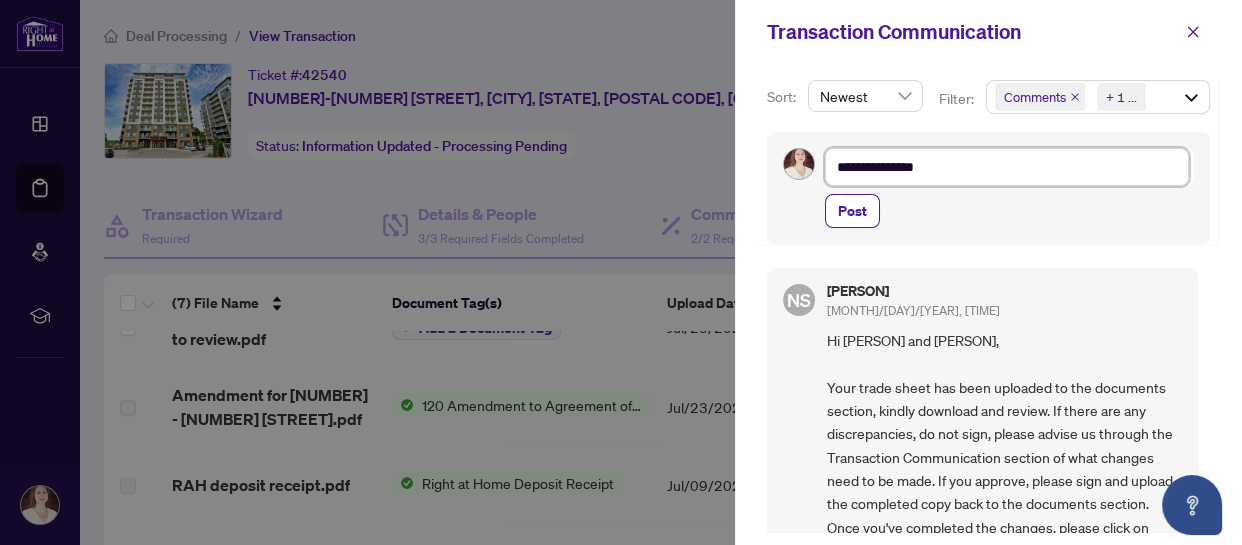 type on "**********" 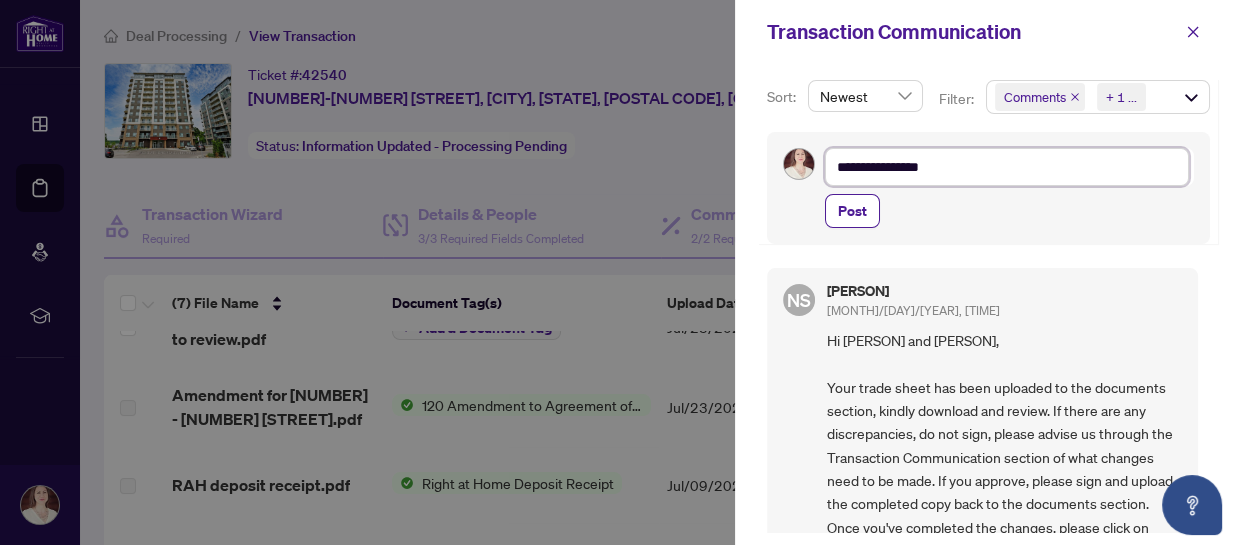 type on "**********" 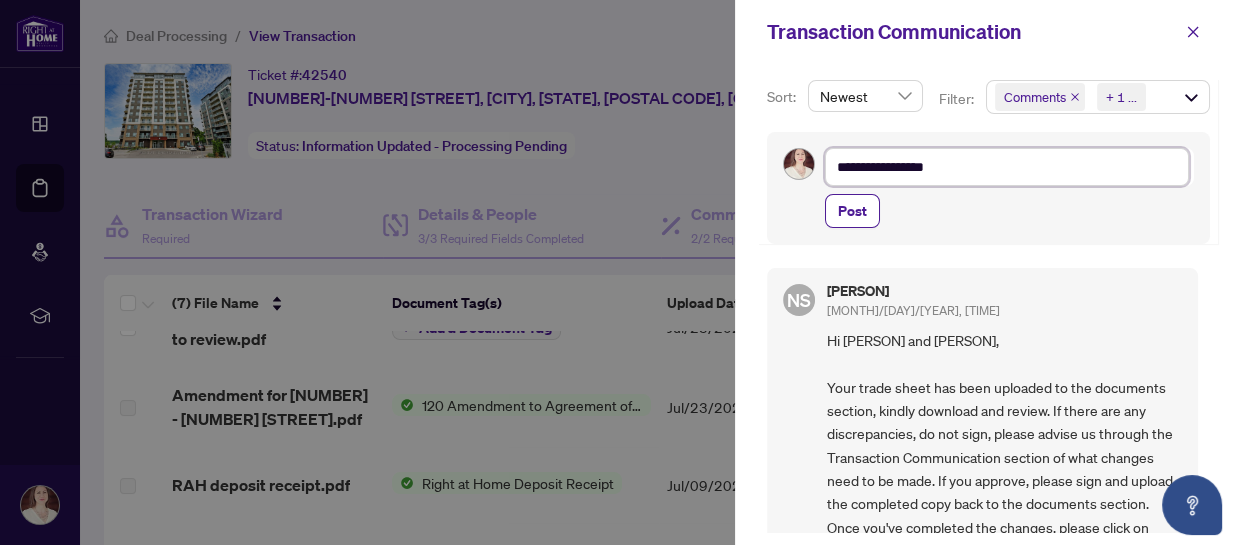 type on "**********" 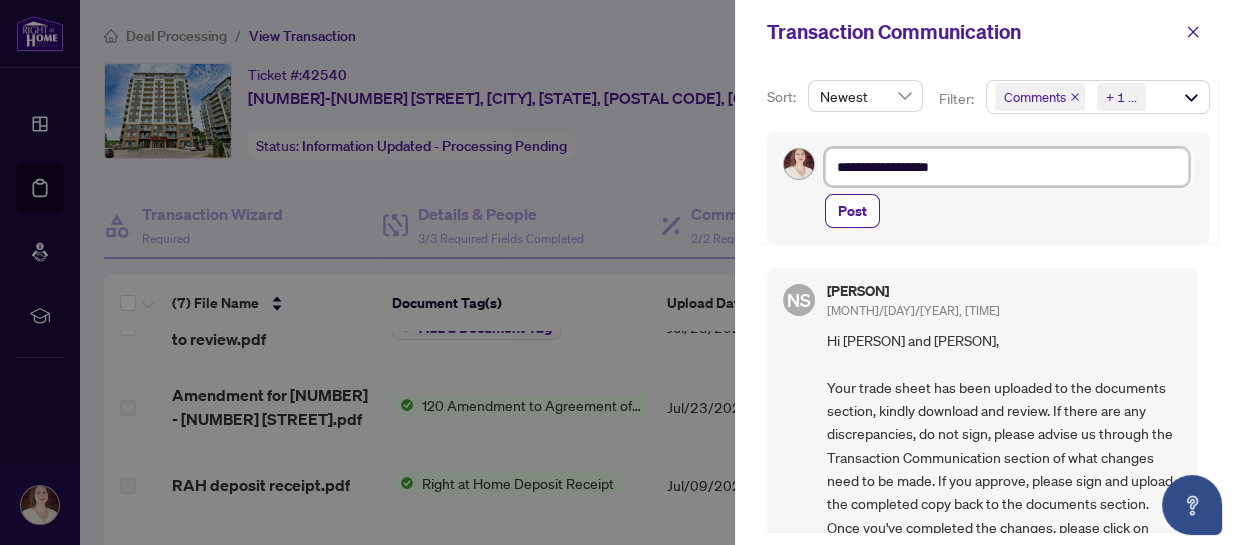 type on "**********" 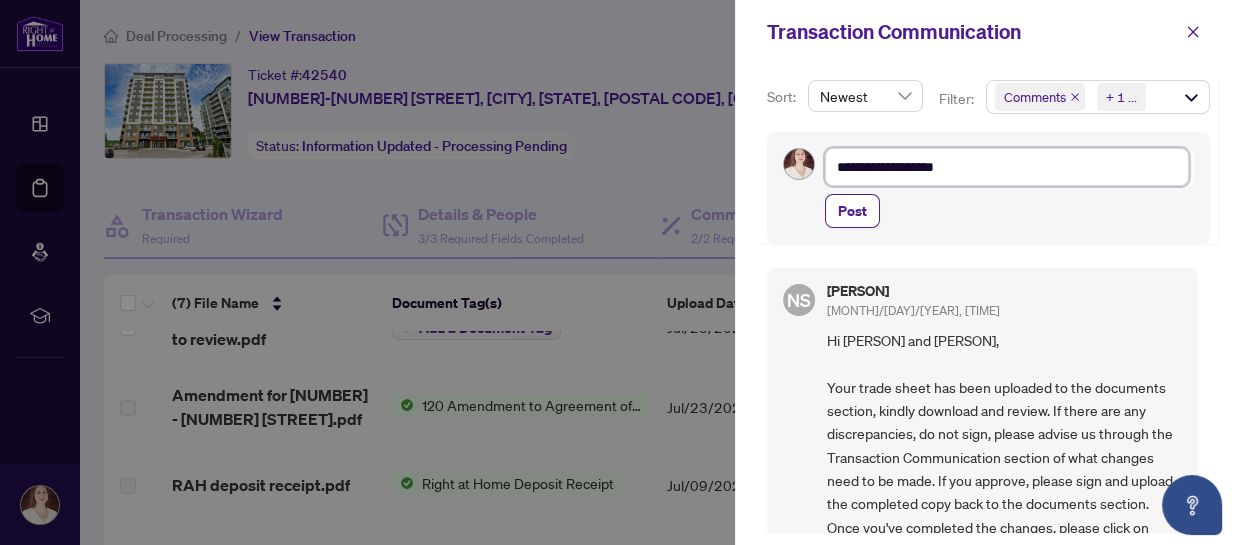 type on "**********" 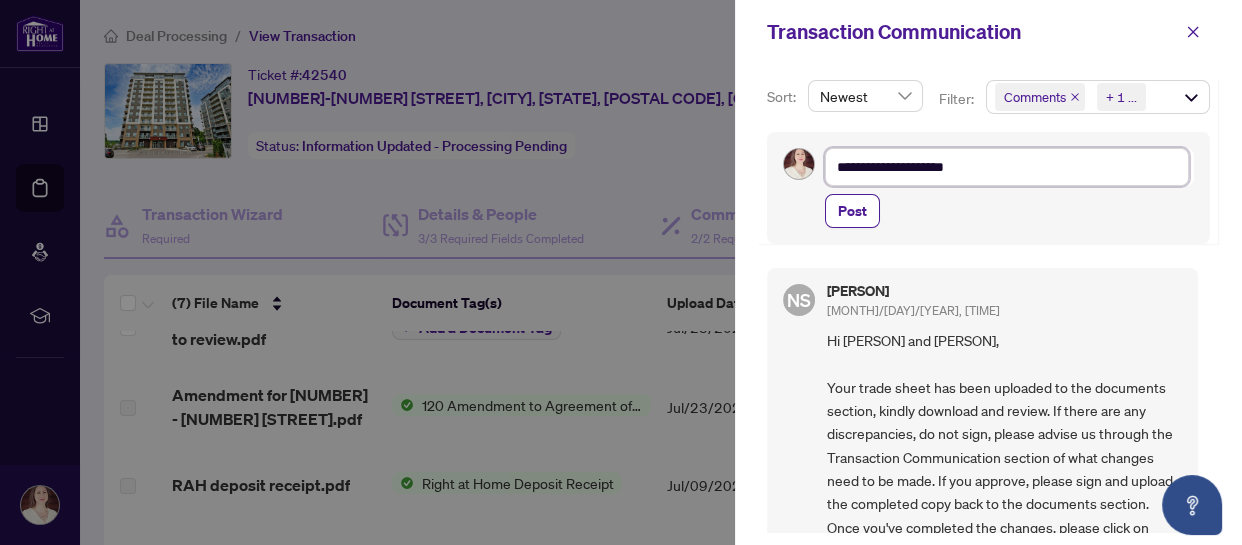 type on "**********" 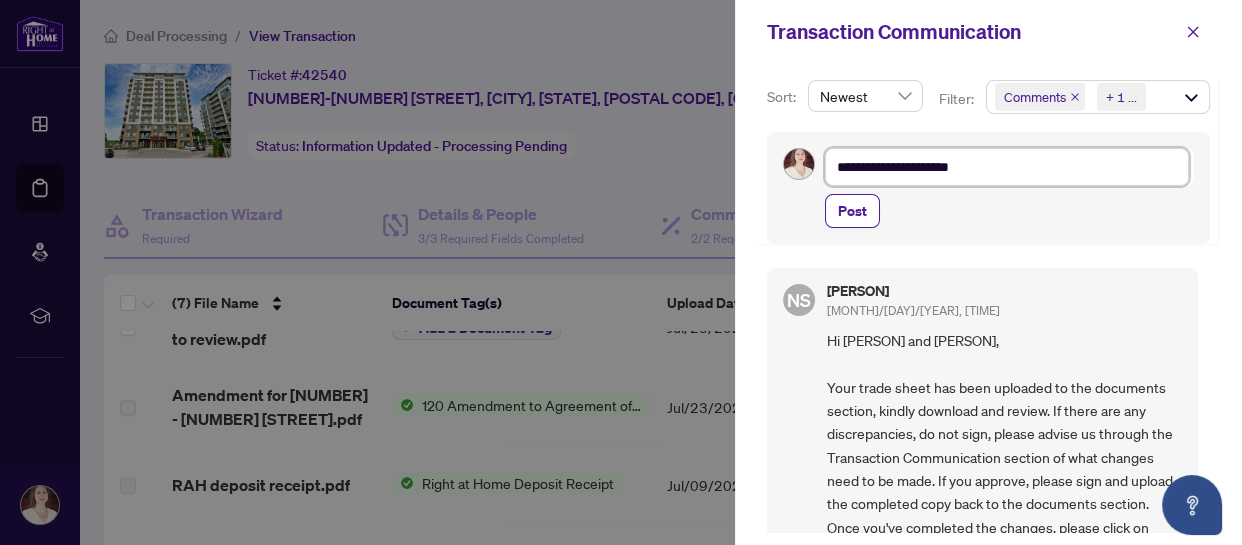 type on "**********" 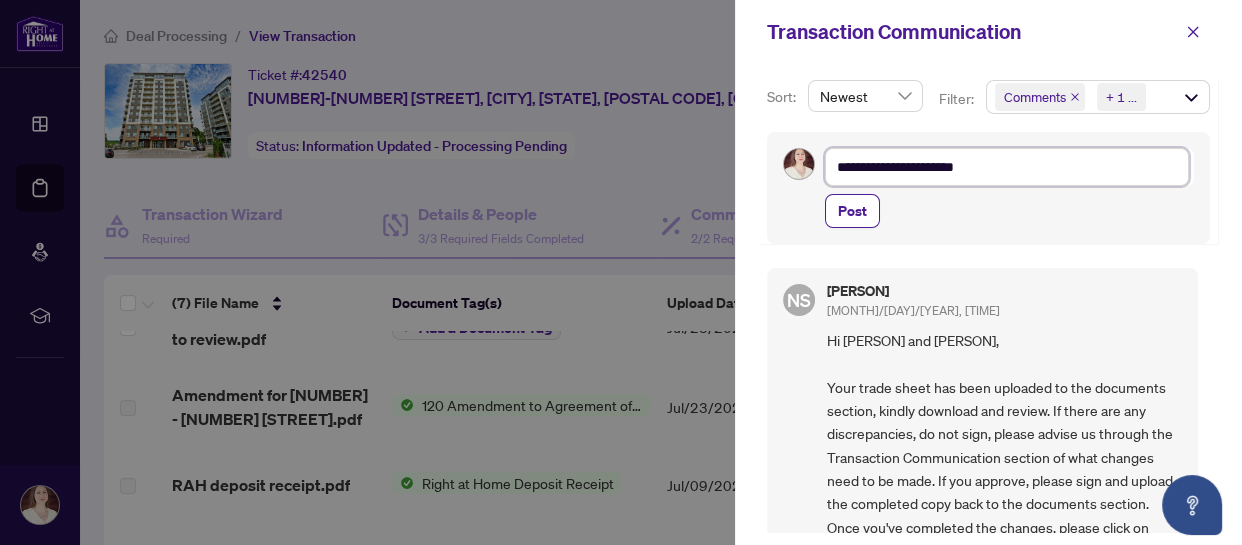 type on "**********" 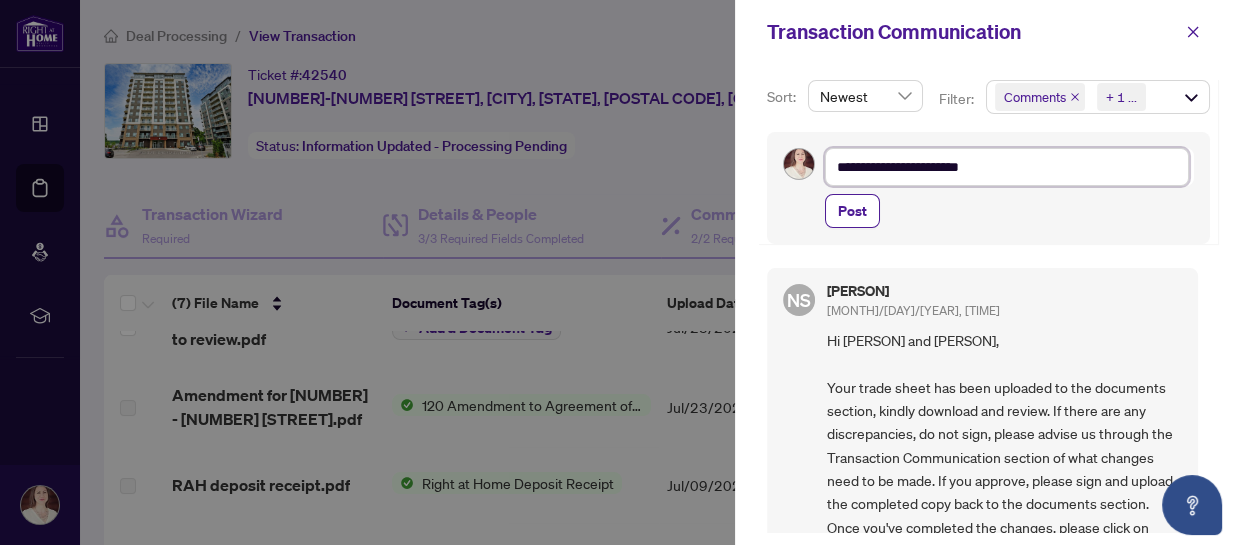 type on "**********" 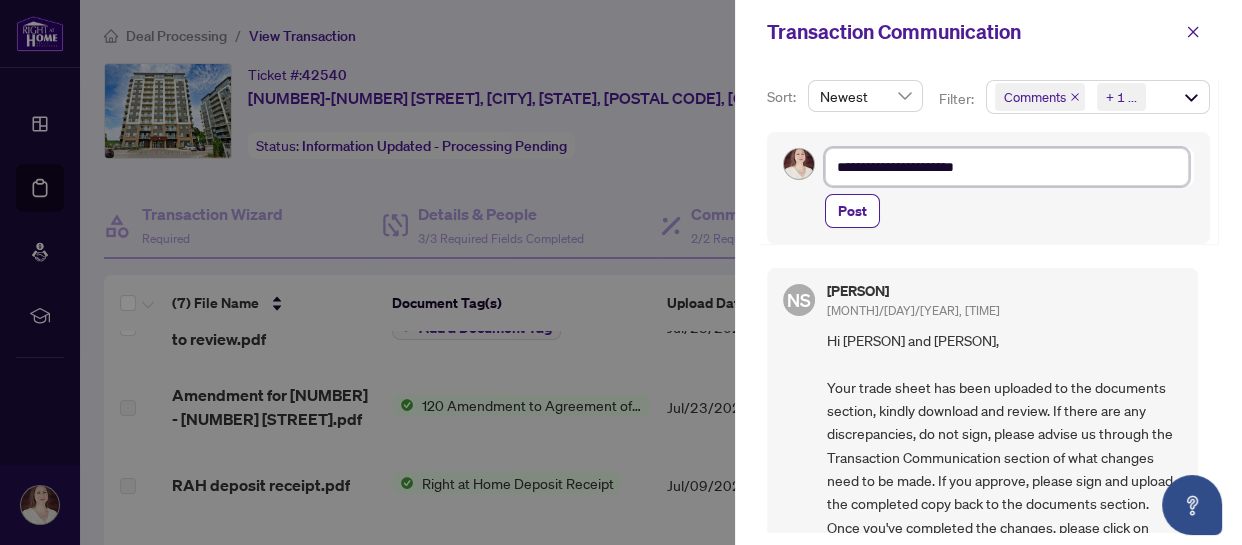 type on "**********" 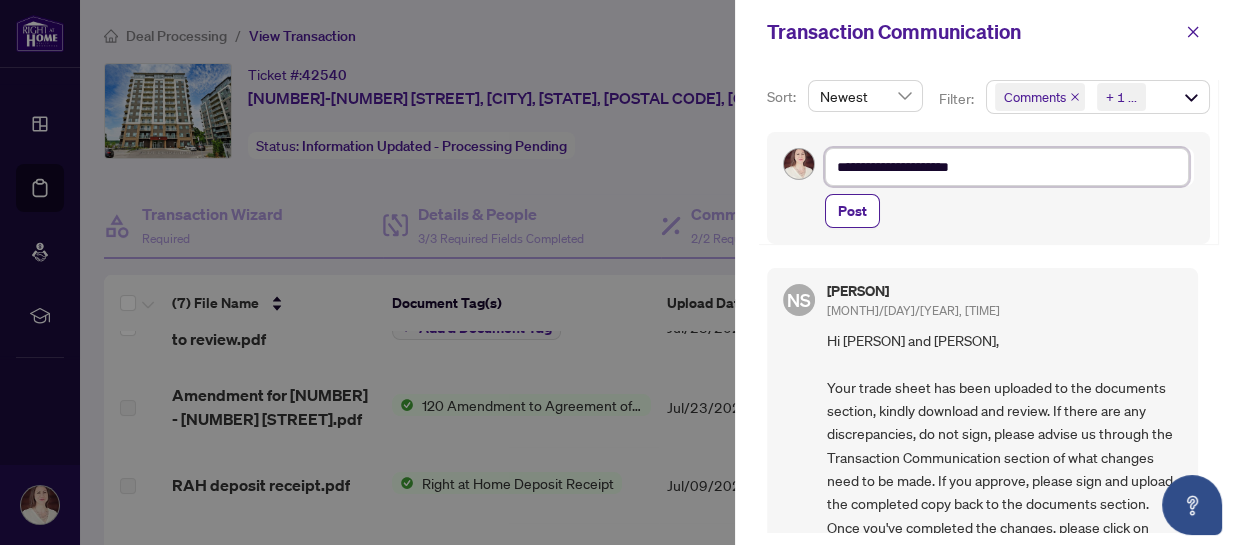 type on "**********" 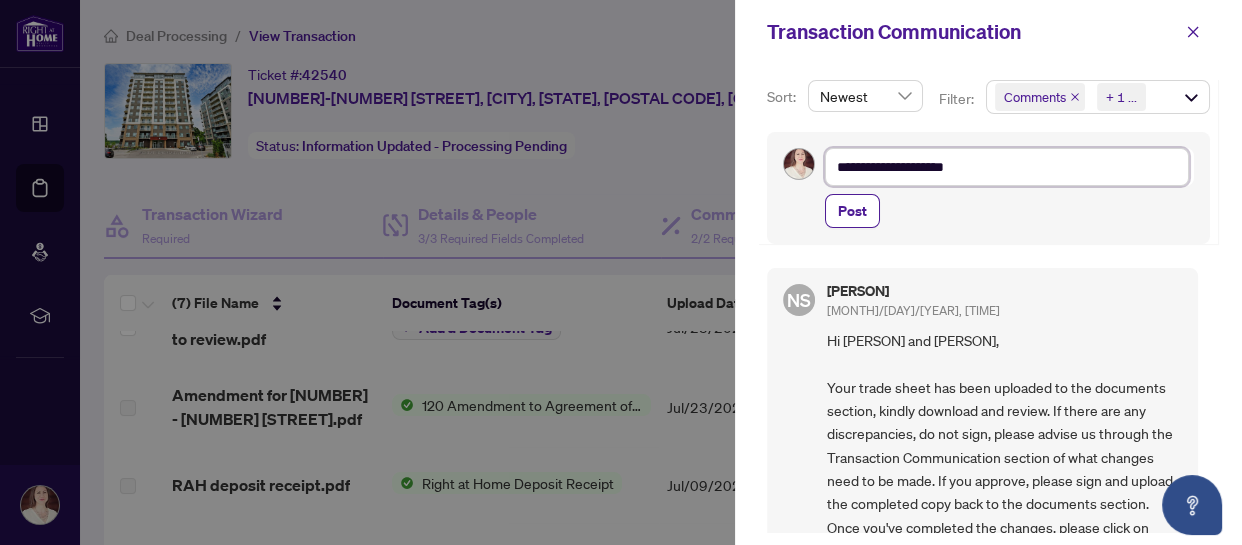 type on "**********" 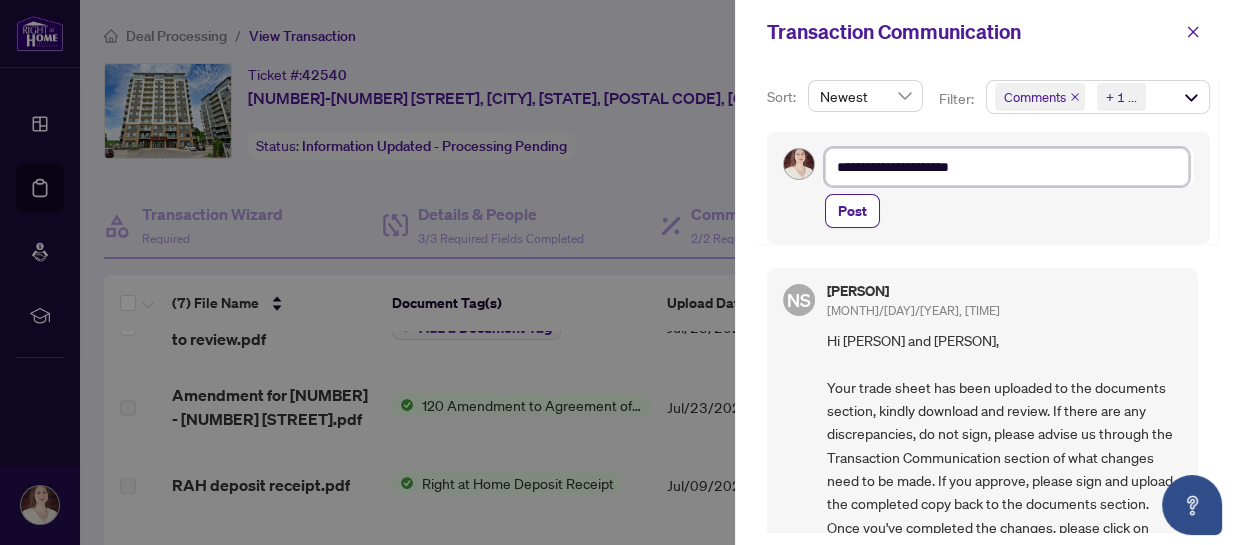 type on "**********" 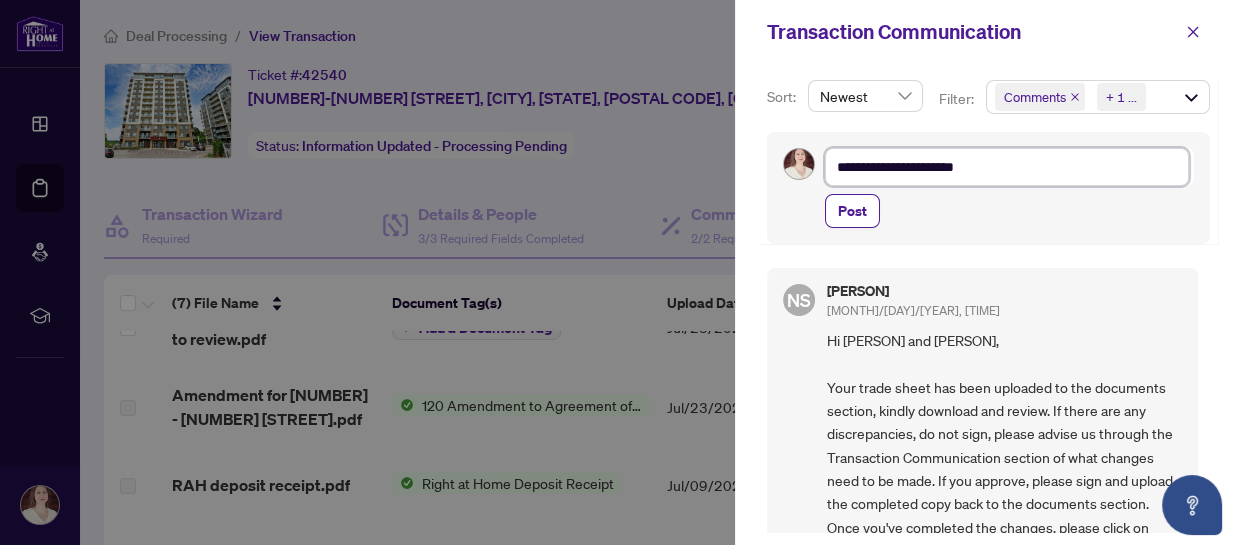 type on "**********" 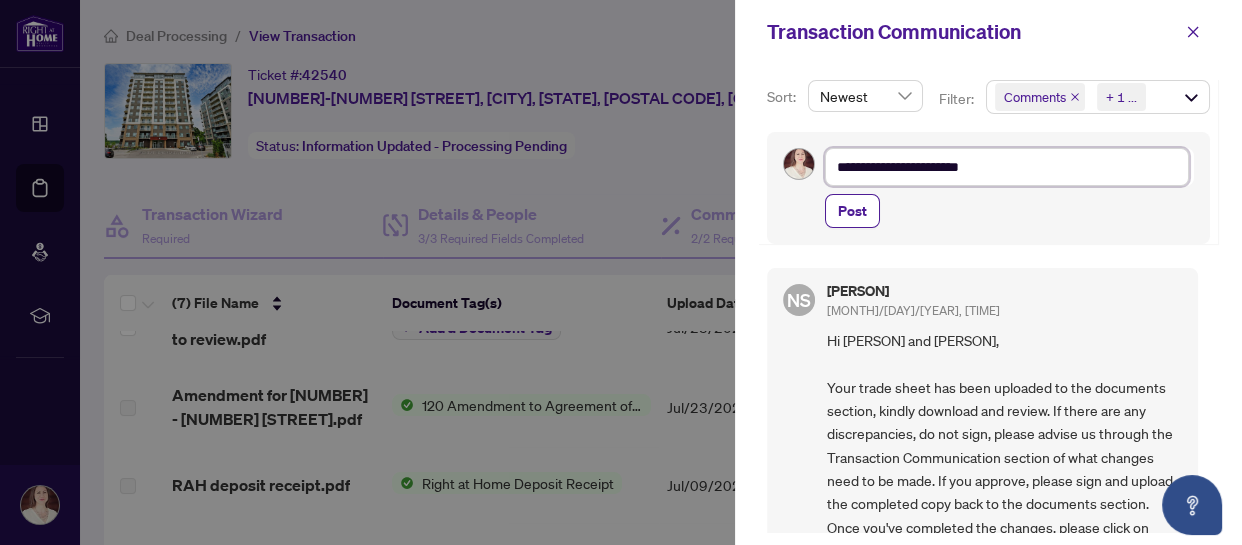 type on "**********" 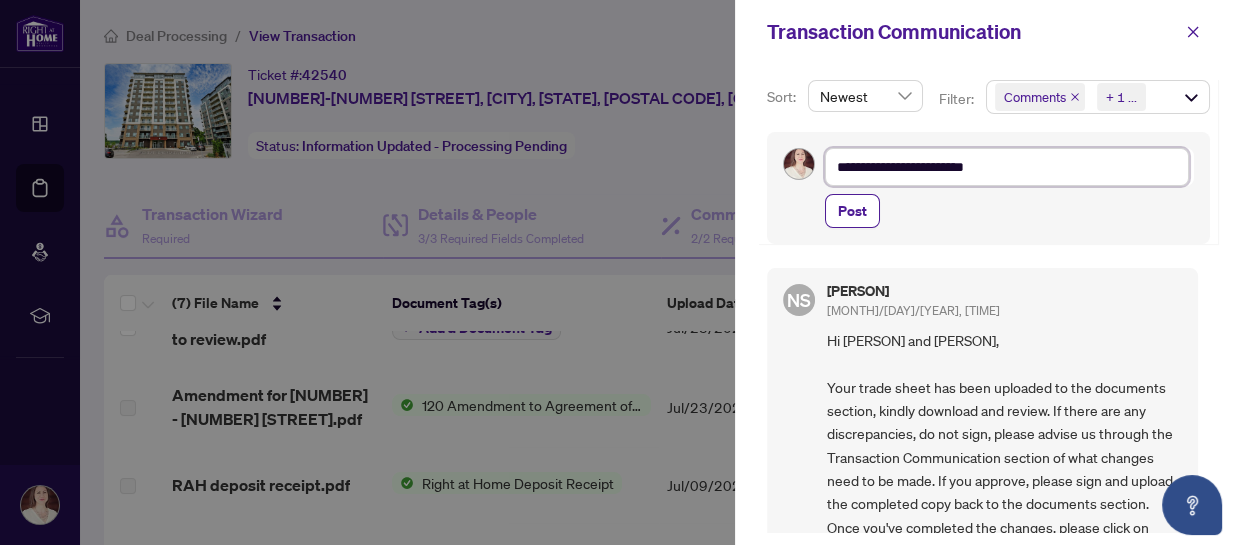 type on "**********" 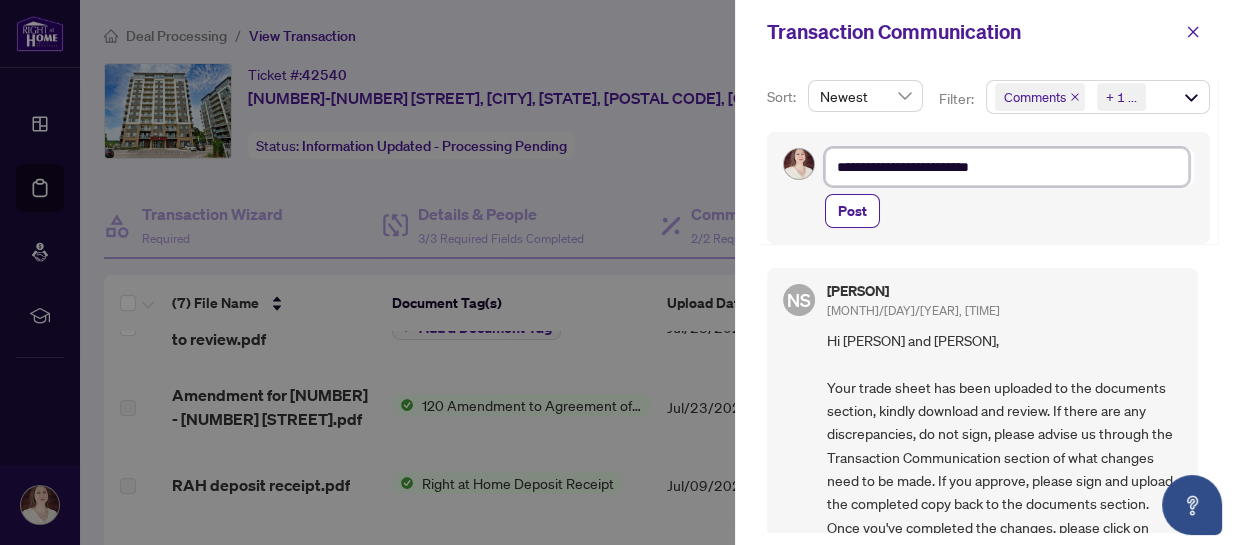 type on "**********" 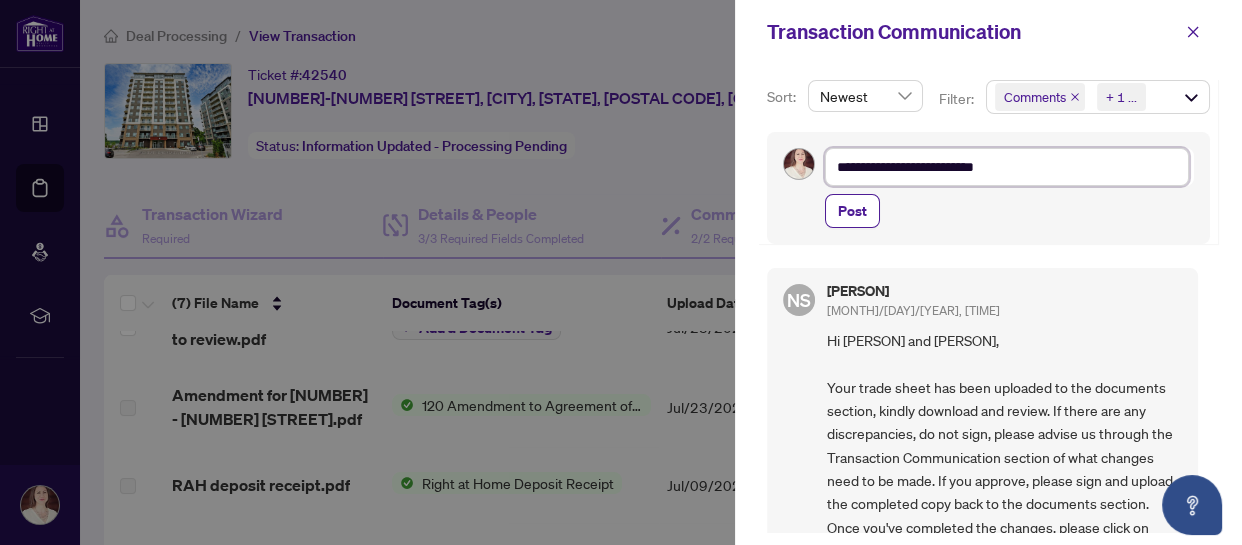 type on "**********" 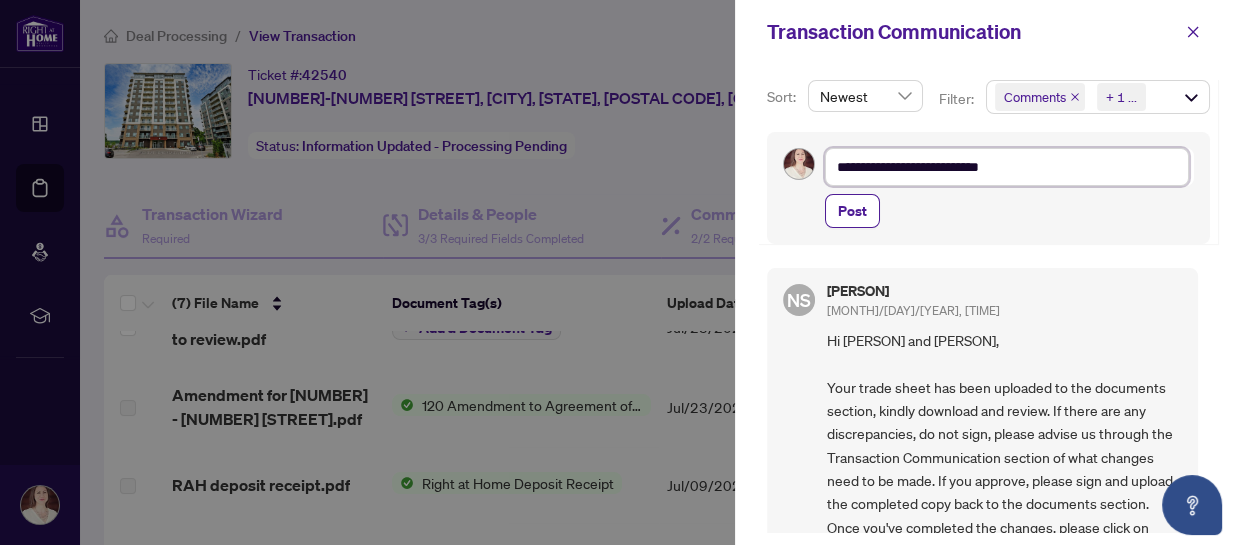type on "**********" 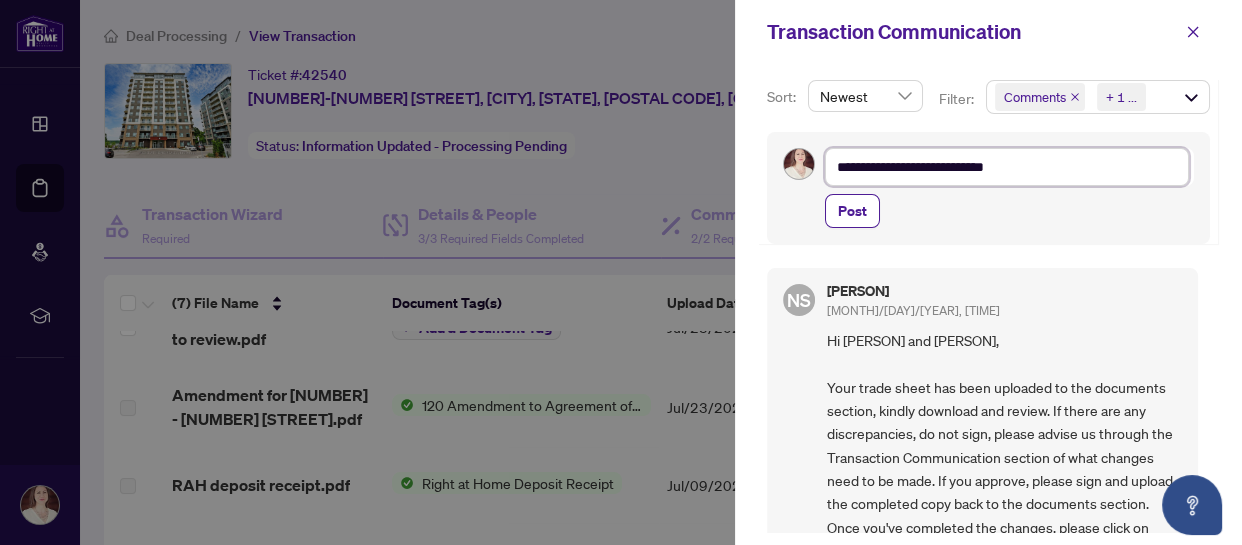 type on "**********" 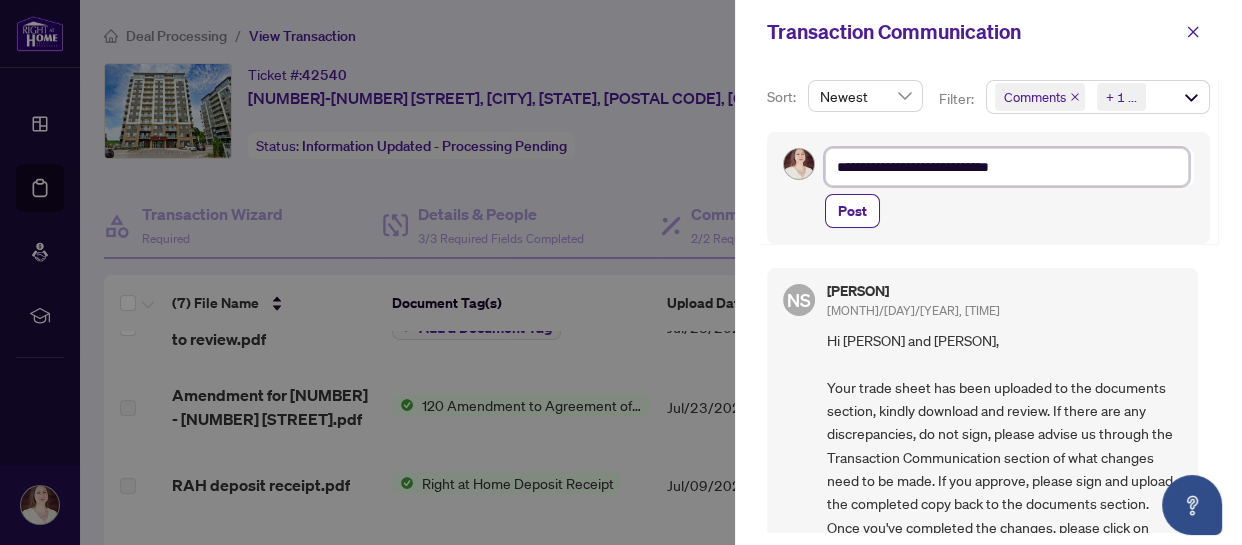 type on "**********" 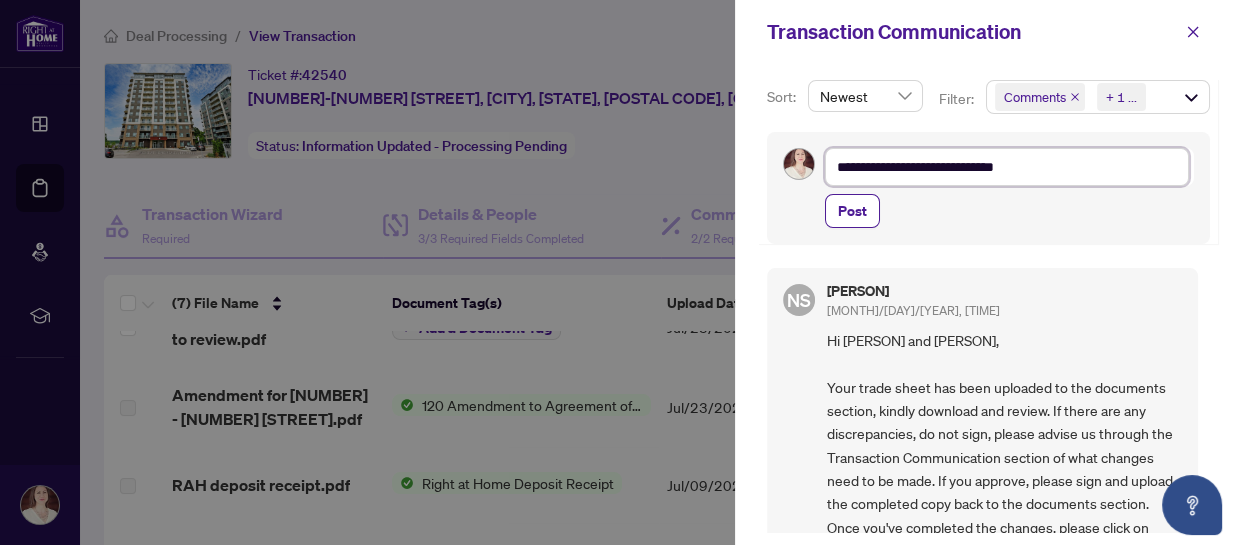 type on "**********" 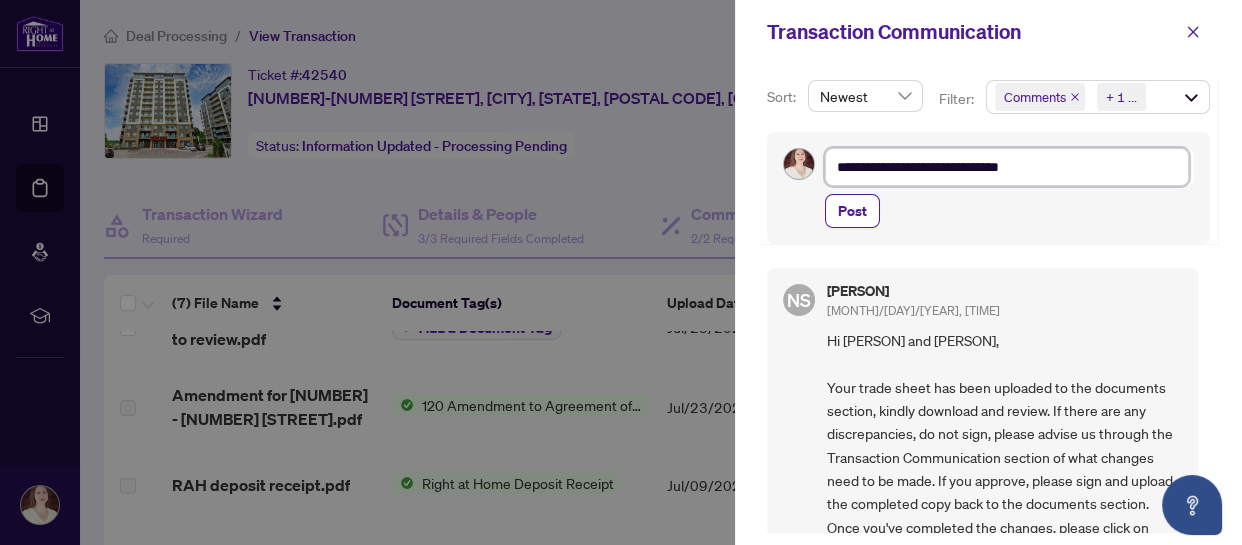 type on "**********" 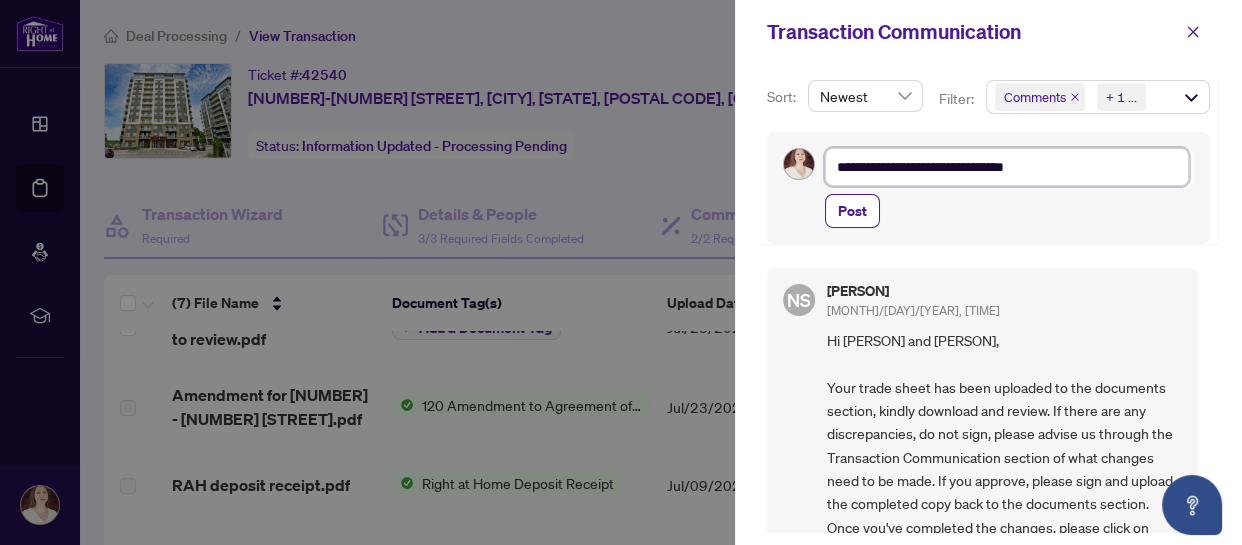 type on "**********" 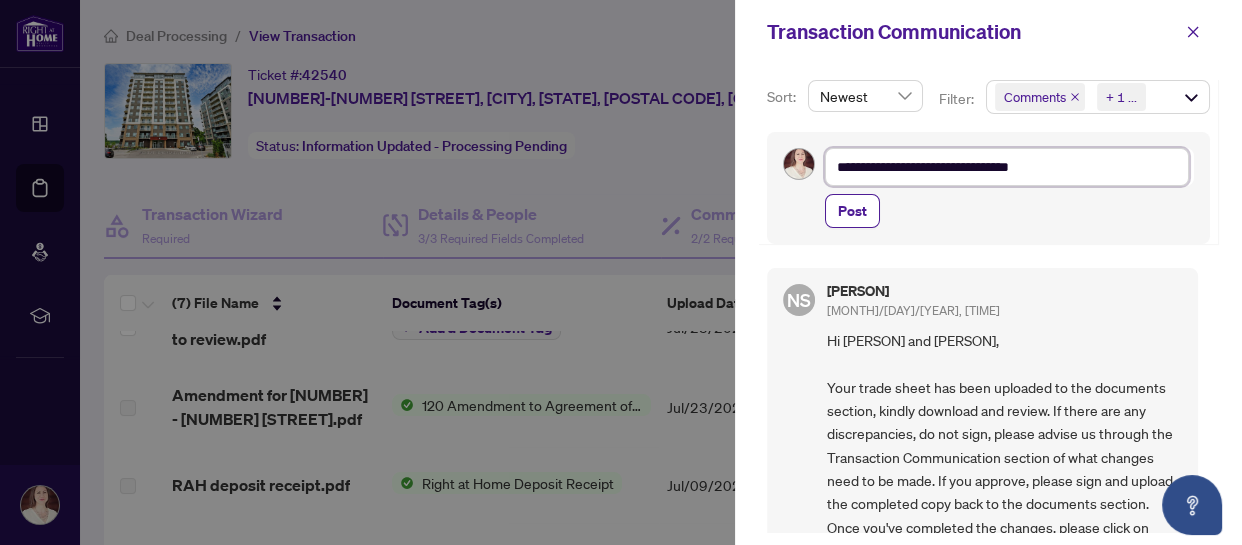 type on "**********" 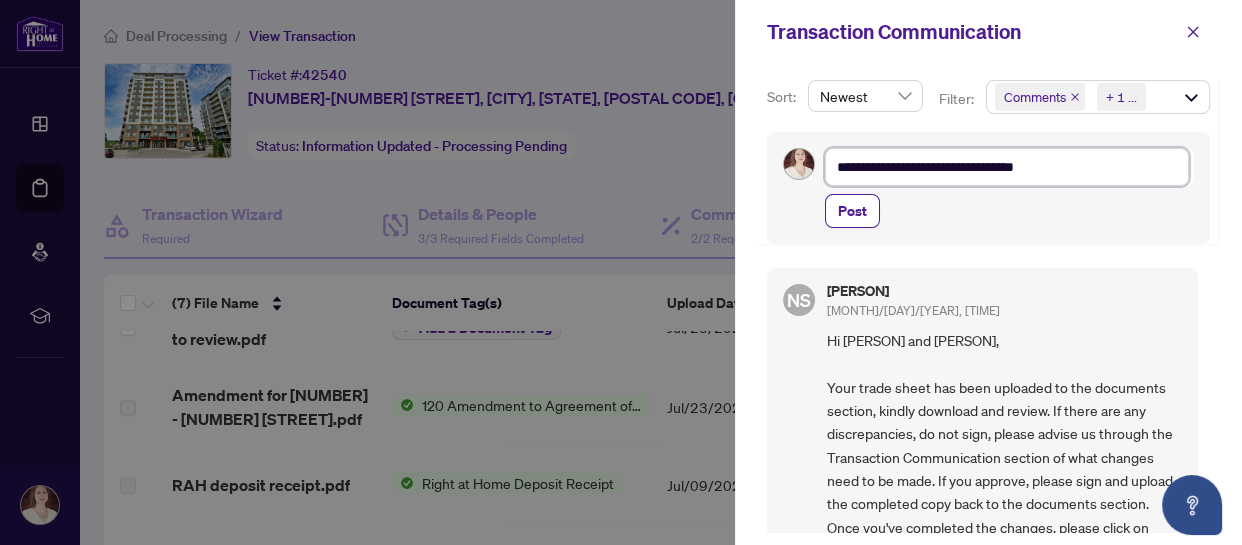 type on "**********" 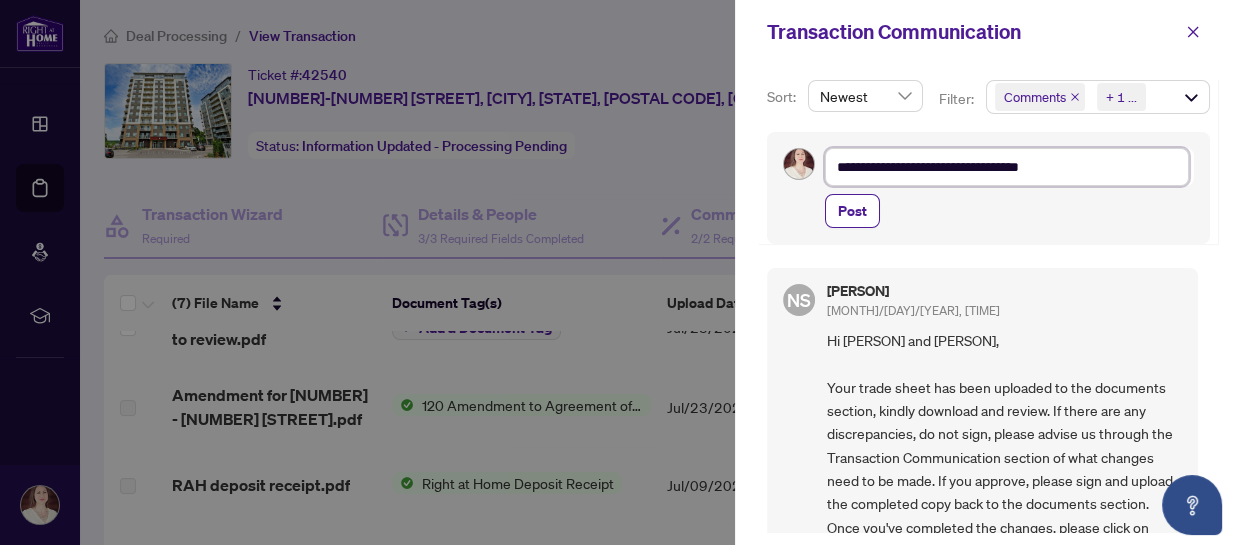 type on "**********" 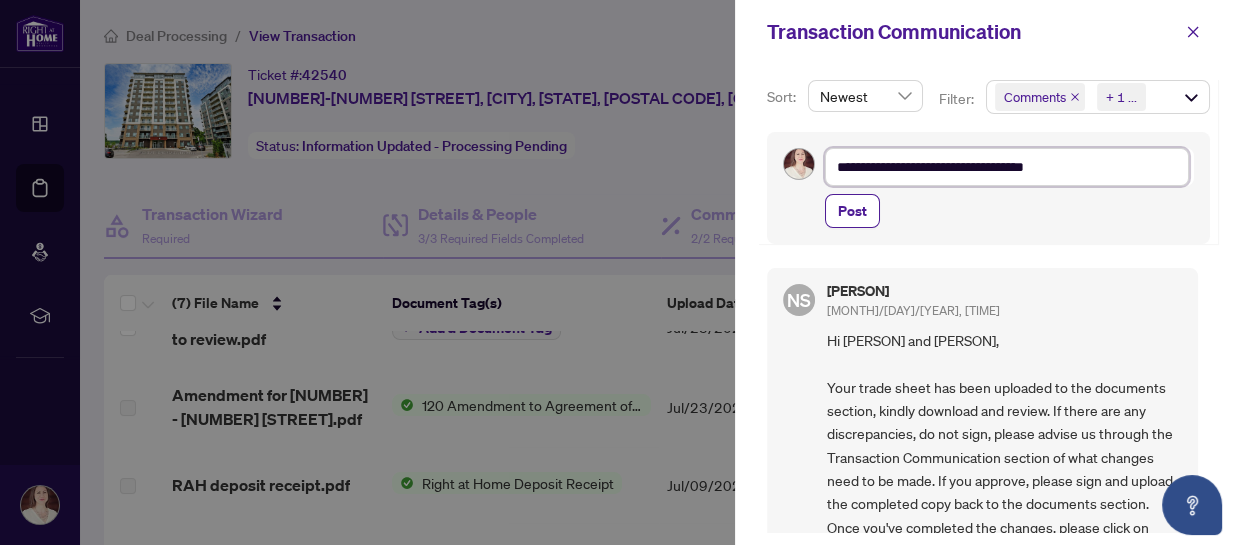 type on "**********" 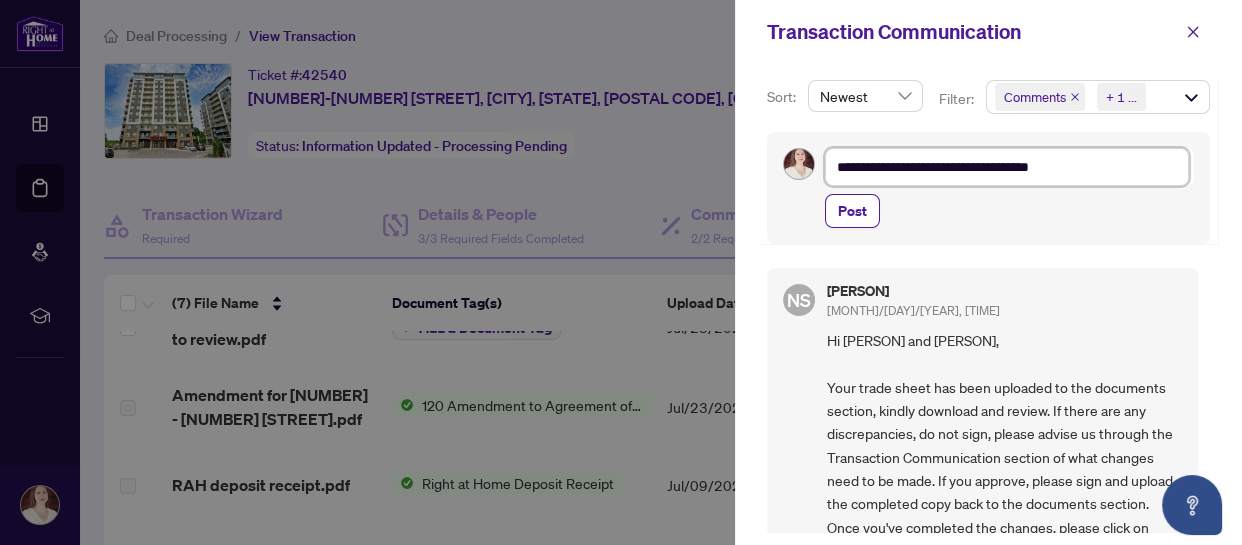 type on "**********" 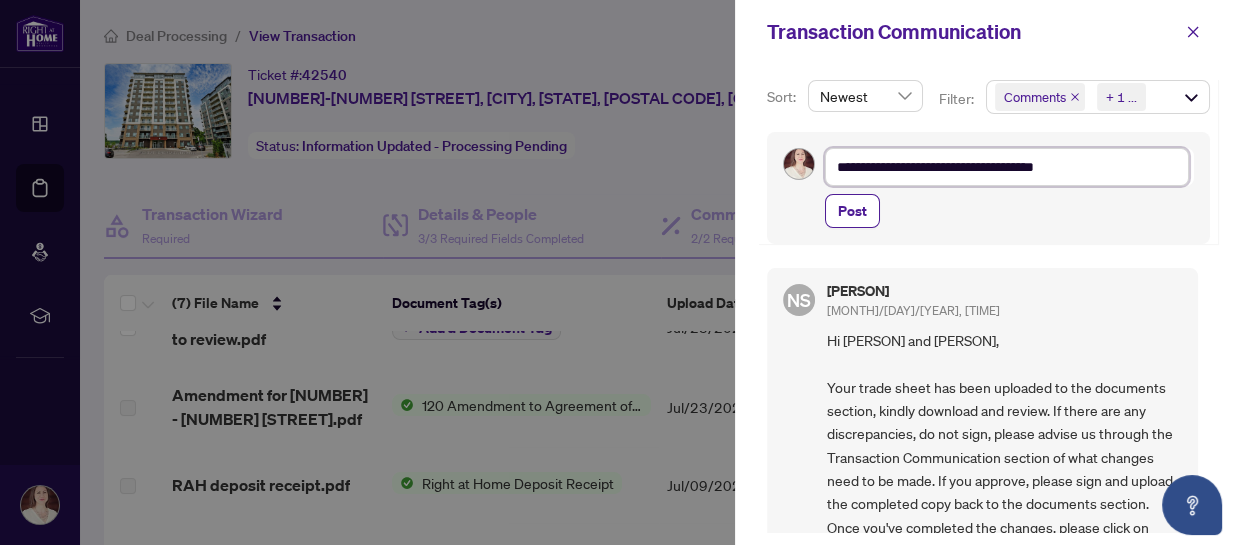 type on "**********" 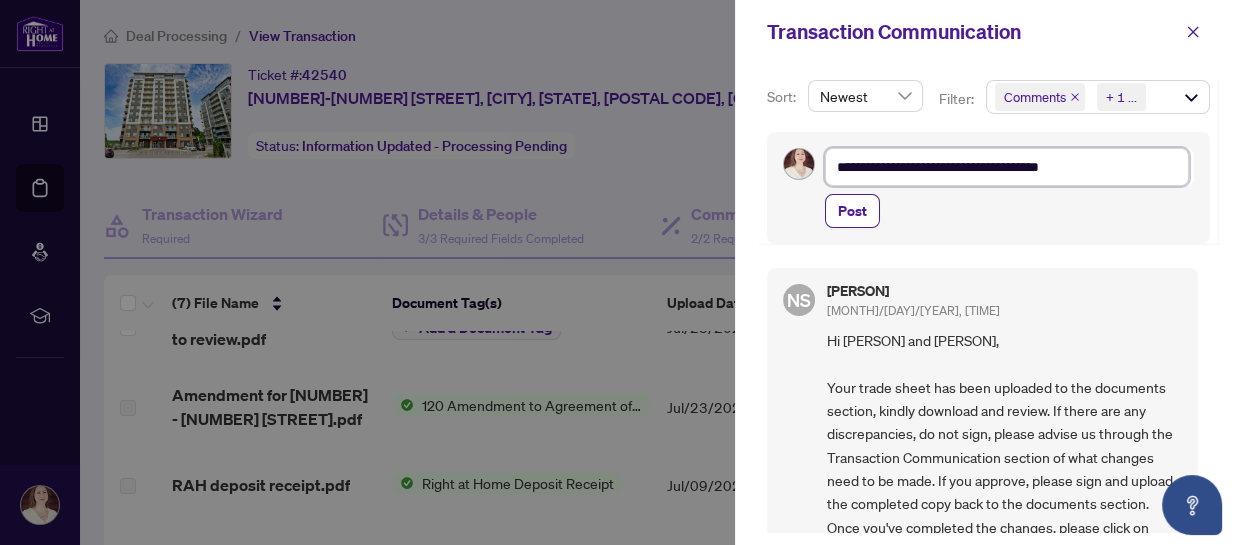 type on "**********" 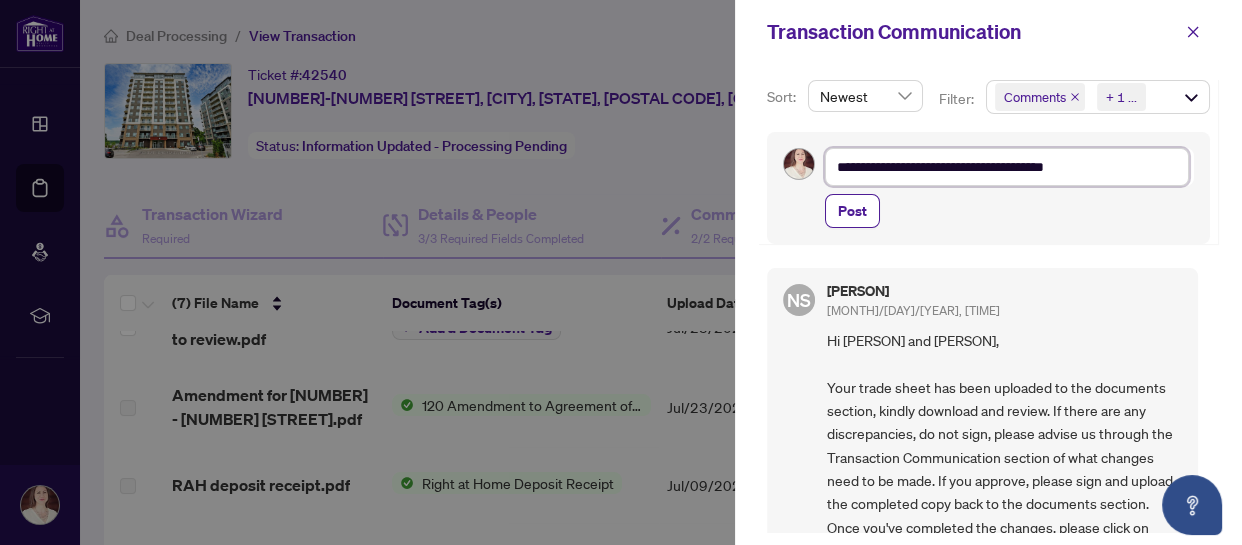 type on "**********" 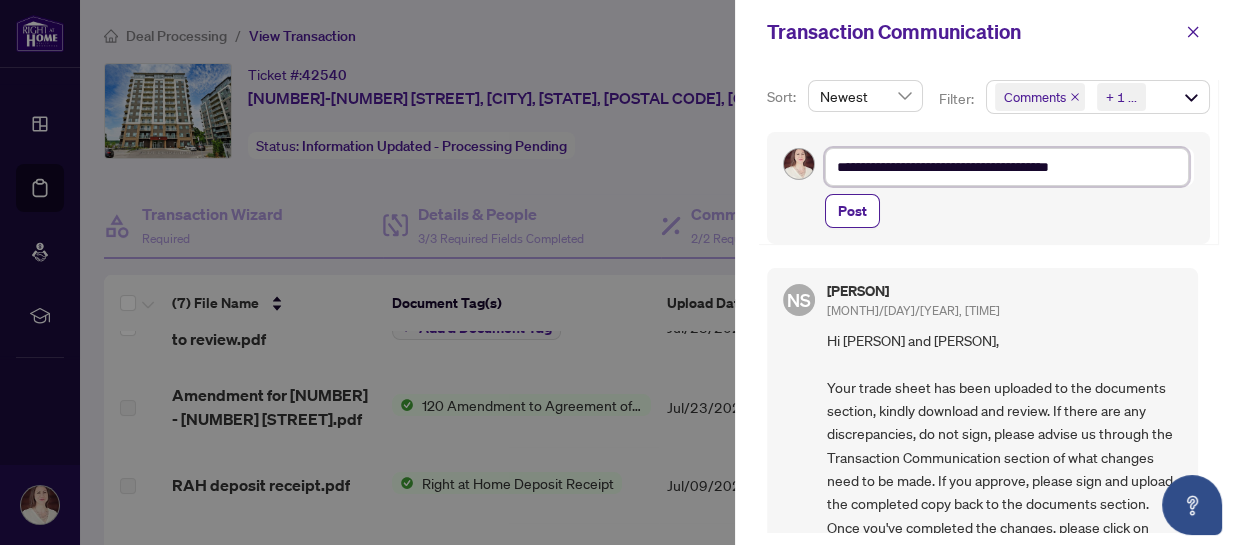 type on "**********" 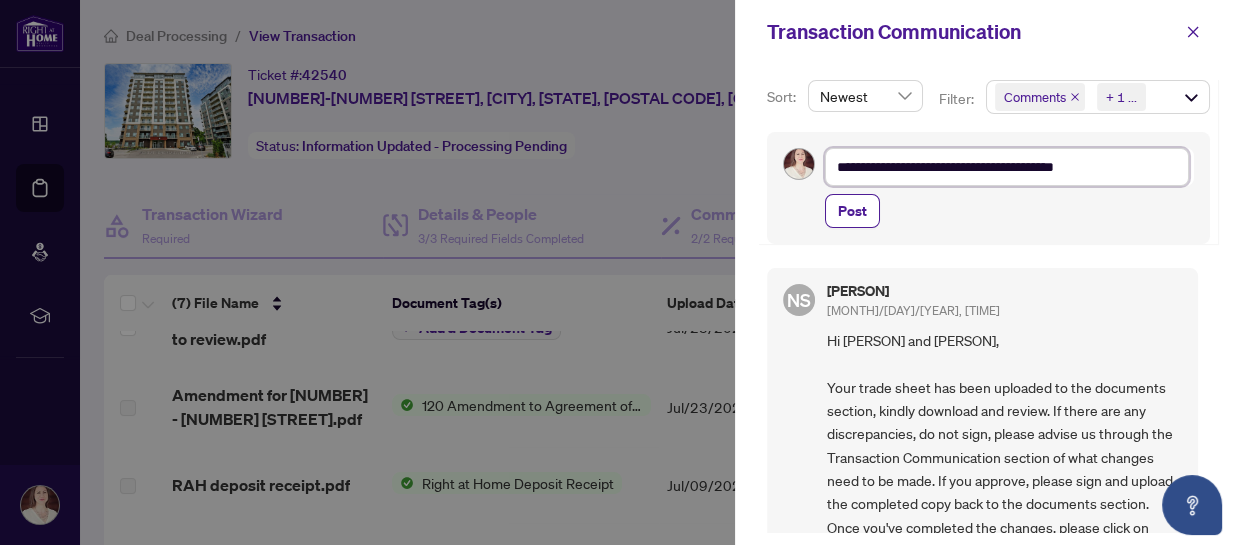 type on "**********" 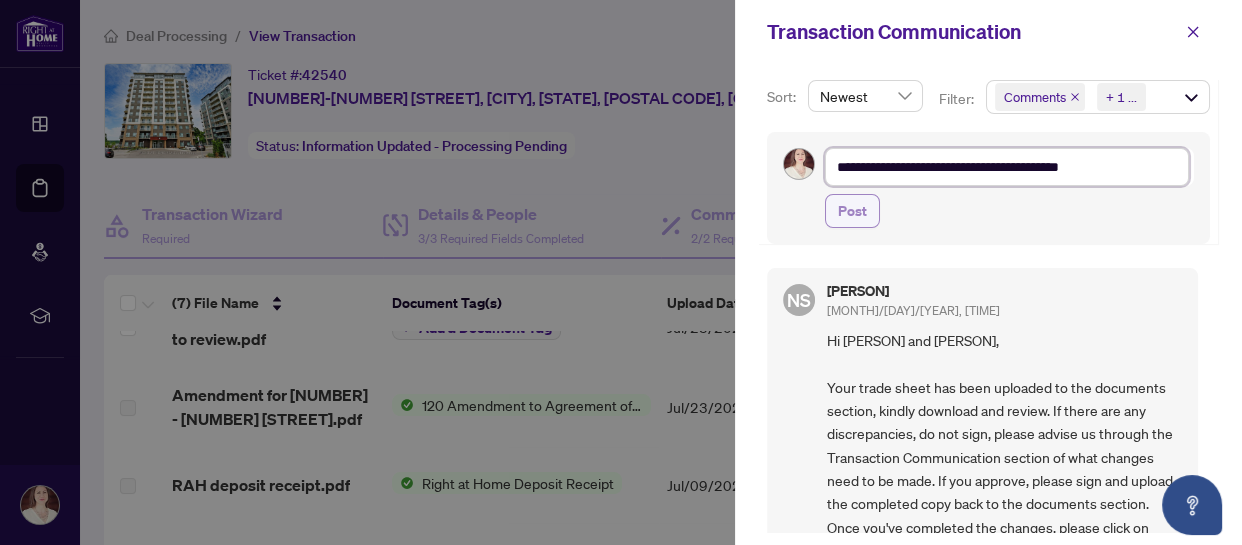 type on "**********" 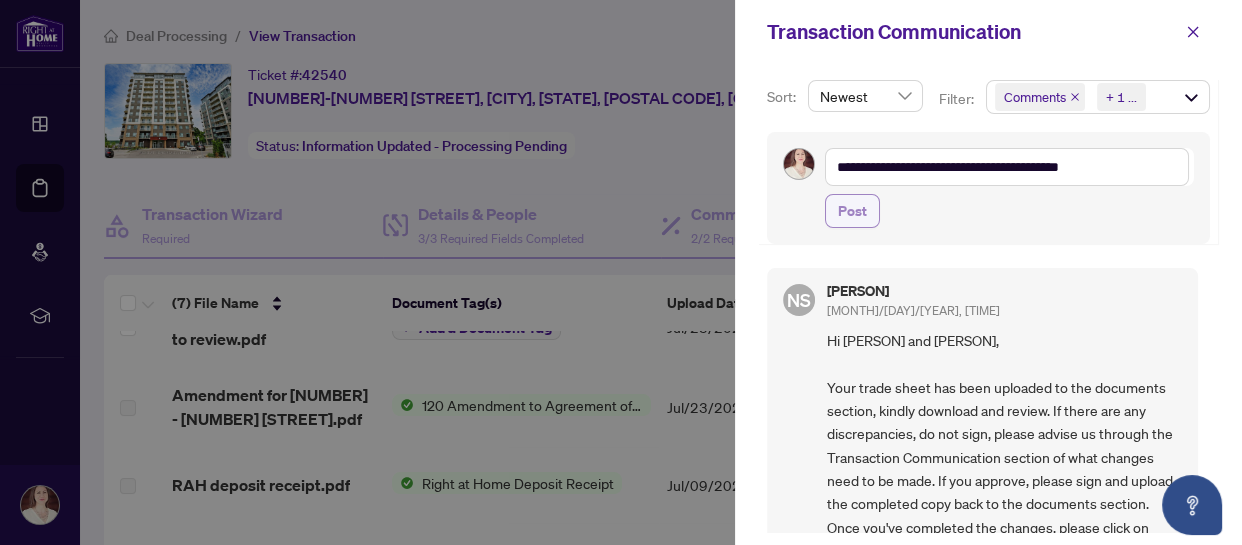 drag, startPoint x: 861, startPoint y: 210, endPoint x: 836, endPoint y: 206, distance: 25.317978 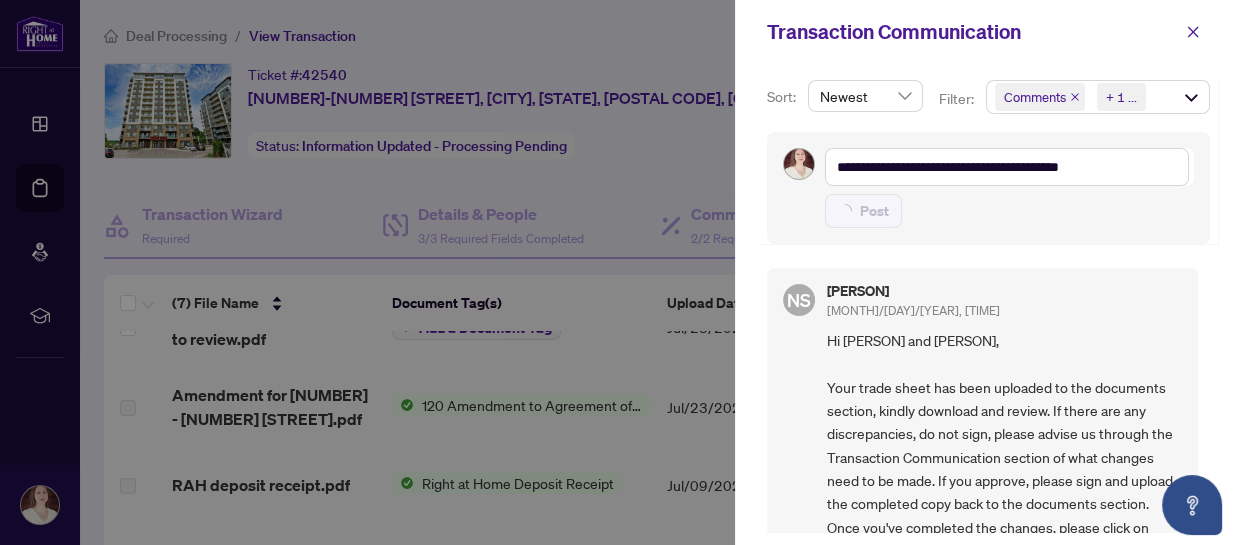 type 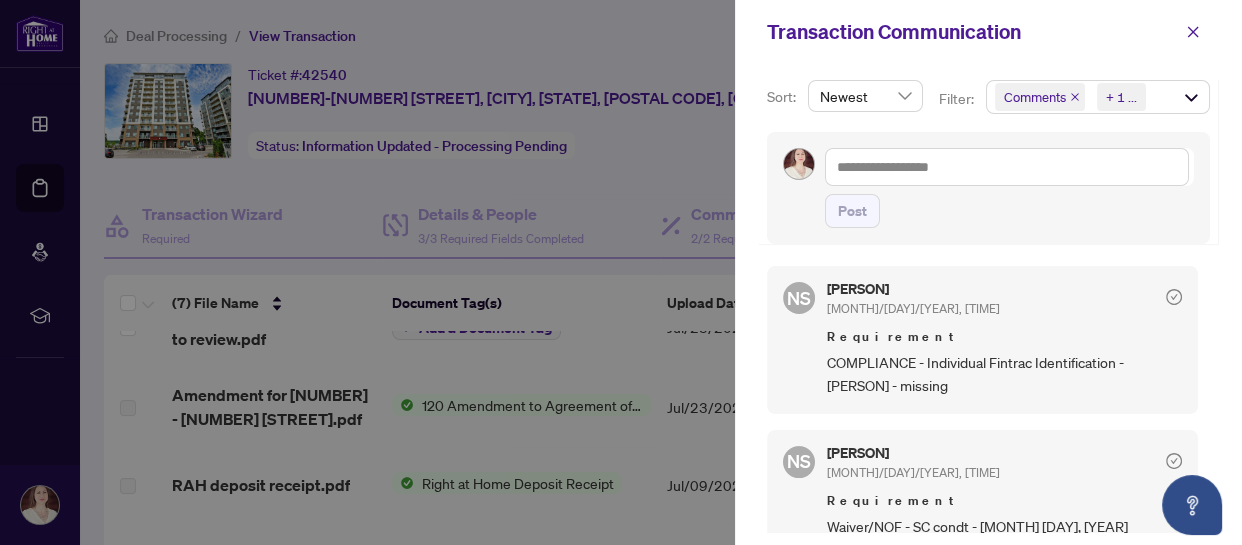 scroll, scrollTop: 90, scrollLeft: 0, axis: vertical 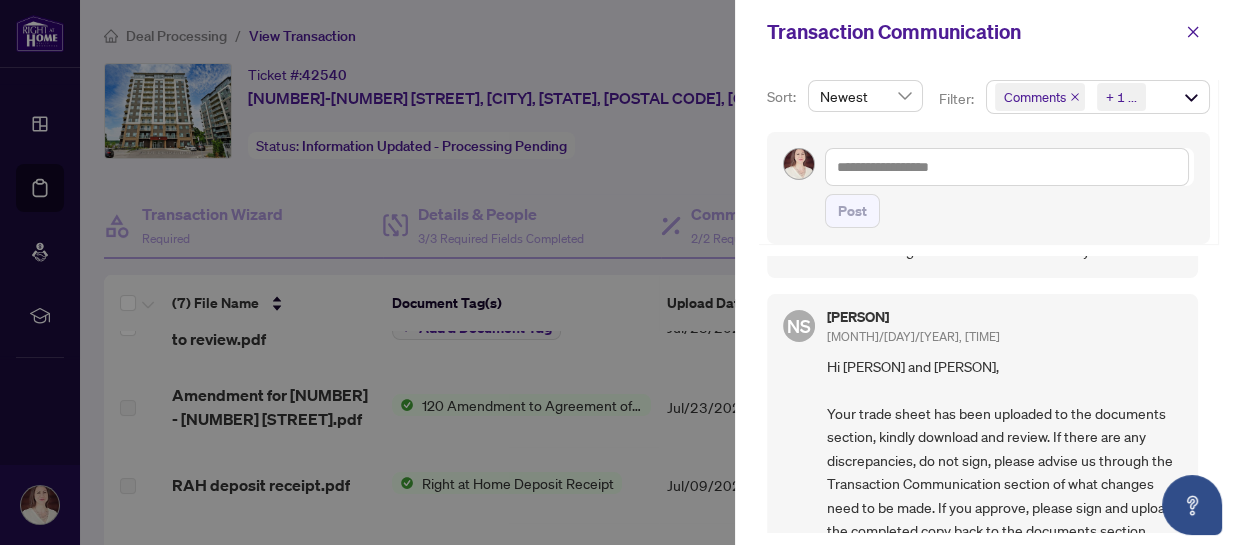 click 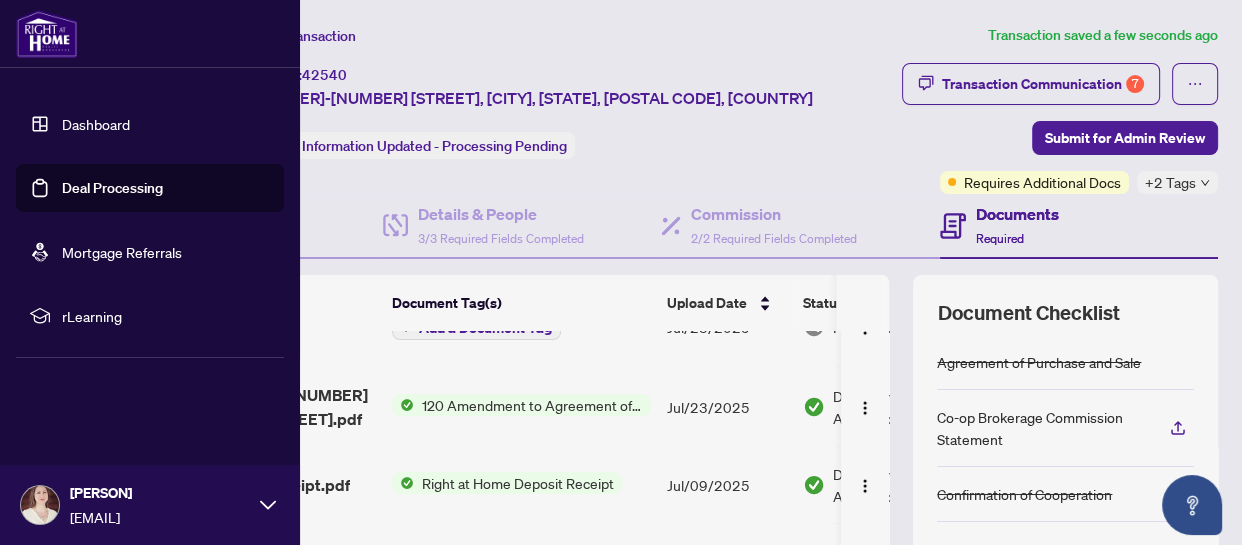 click on "Deal Processing" at bounding box center (112, 188) 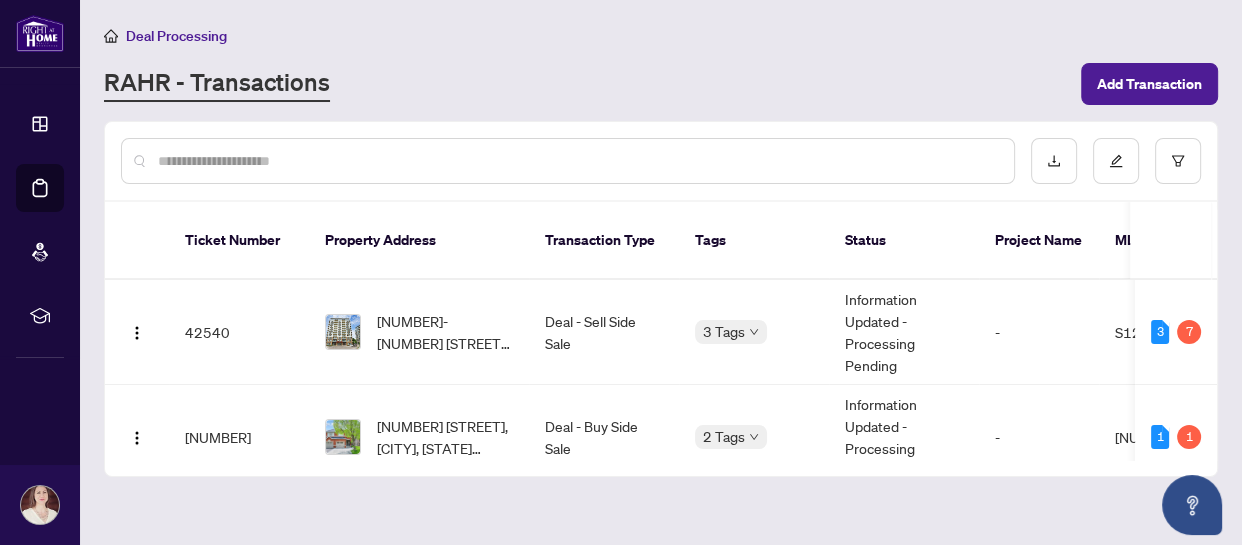 click on "RAHR - Transactions" at bounding box center [586, 84] 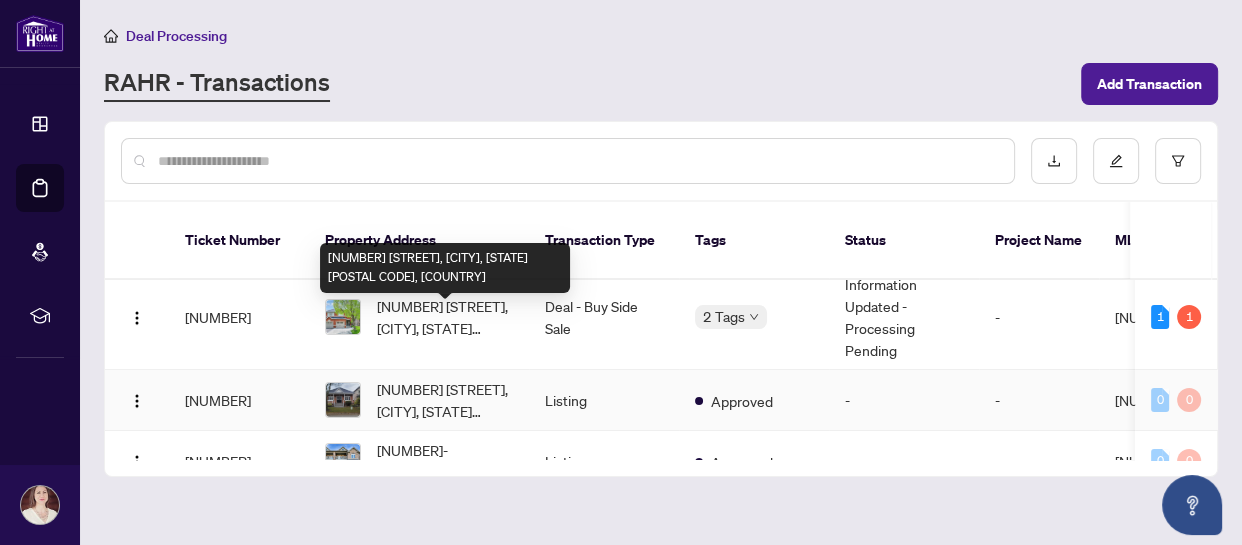 scroll, scrollTop: 90, scrollLeft: 0, axis: vertical 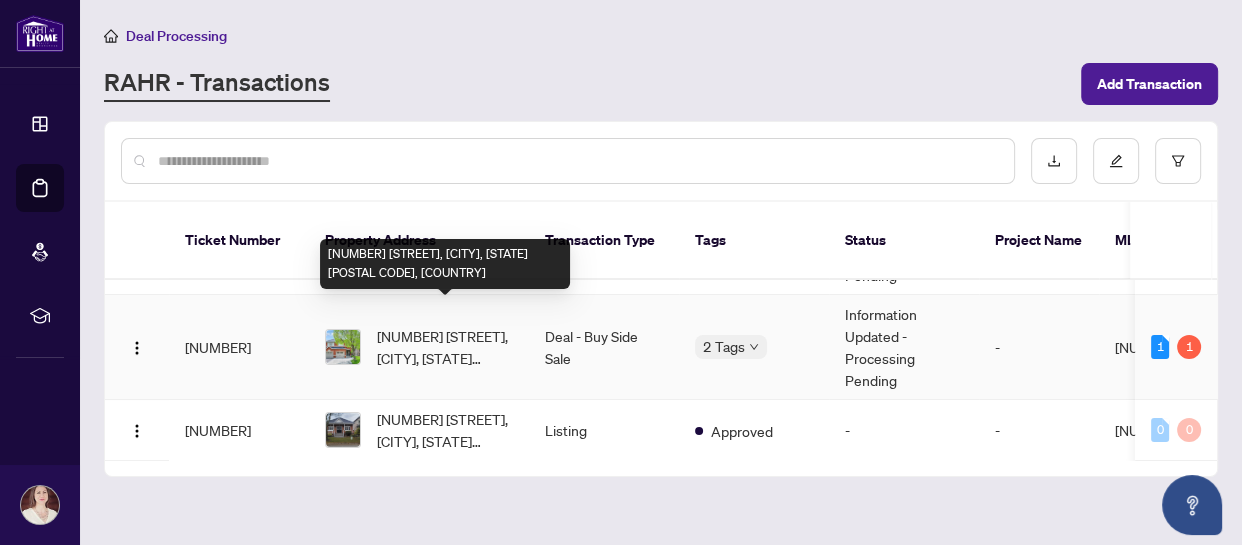 click on "[NUMBER] [STREET], [CITY], [STATE] [POSTAL CODE], [COUNTRY]" at bounding box center (445, 347) 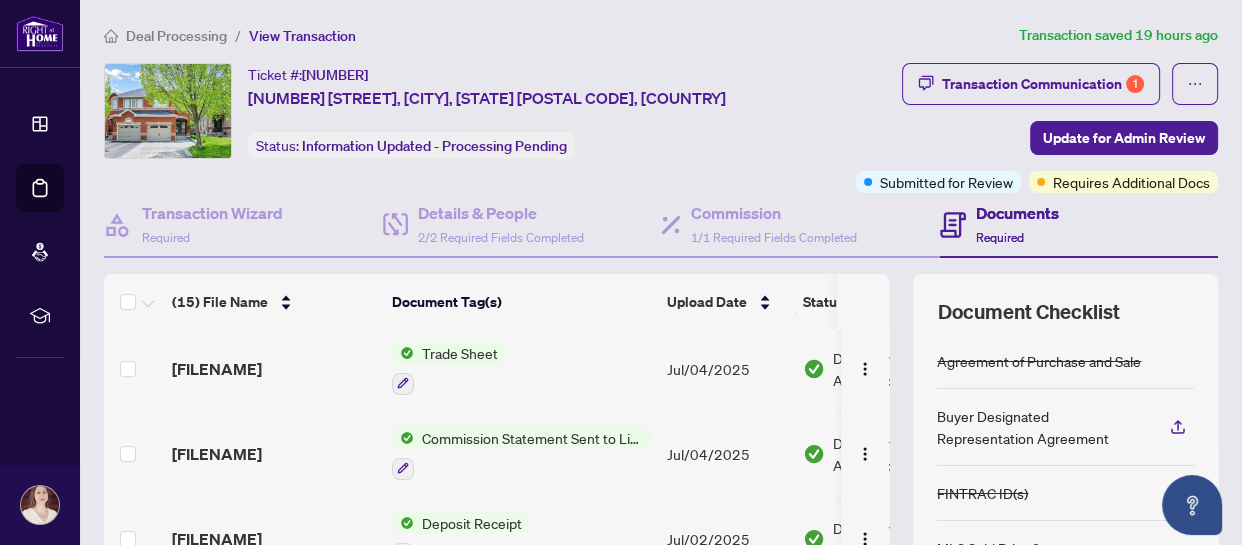 scroll, scrollTop: 272, scrollLeft: 0, axis: vertical 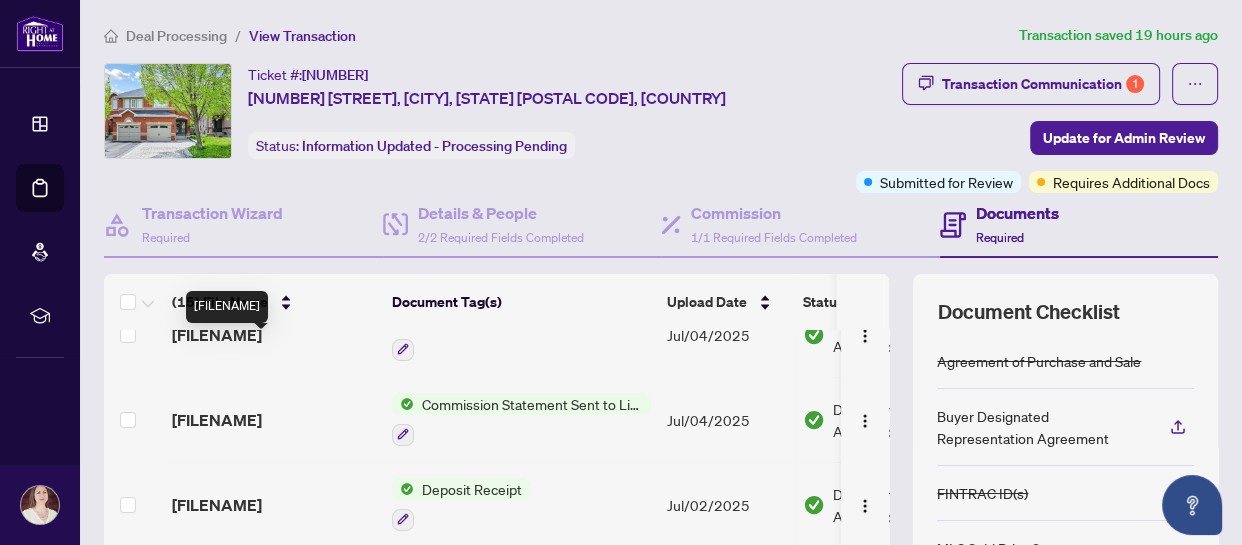 click on "[FILENAME]" at bounding box center [217, 335] 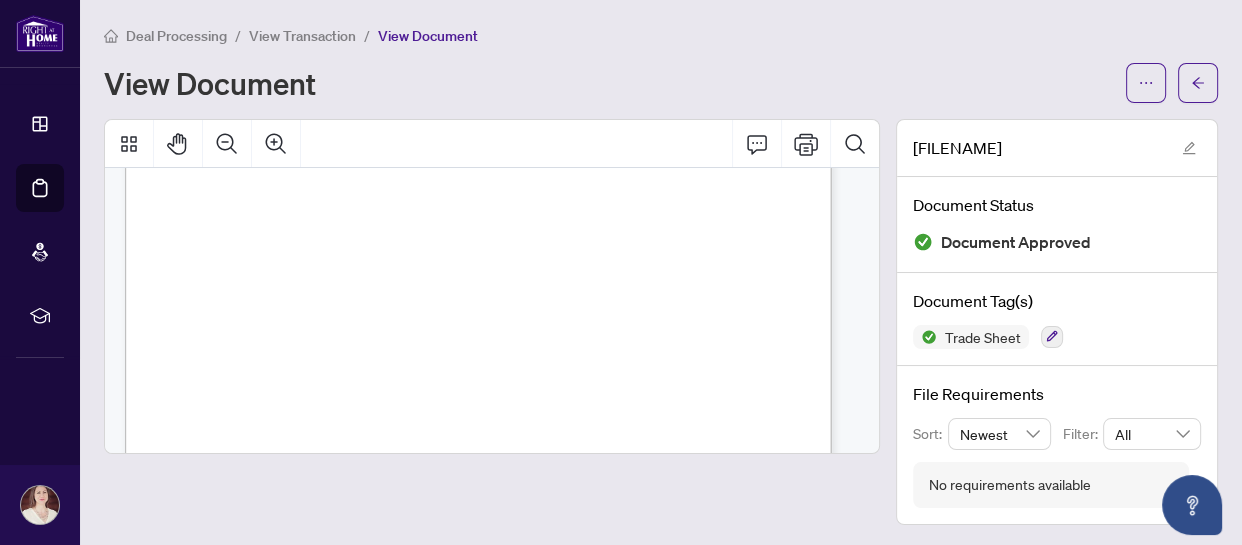 scroll, scrollTop: 0, scrollLeft: 0, axis: both 